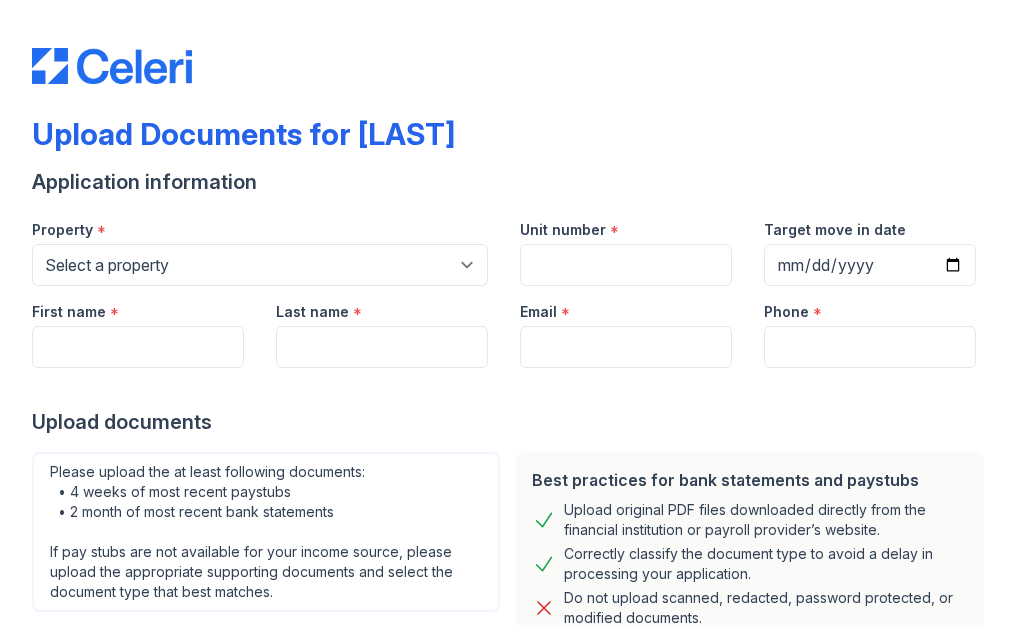 scroll, scrollTop: 0, scrollLeft: 0, axis: both 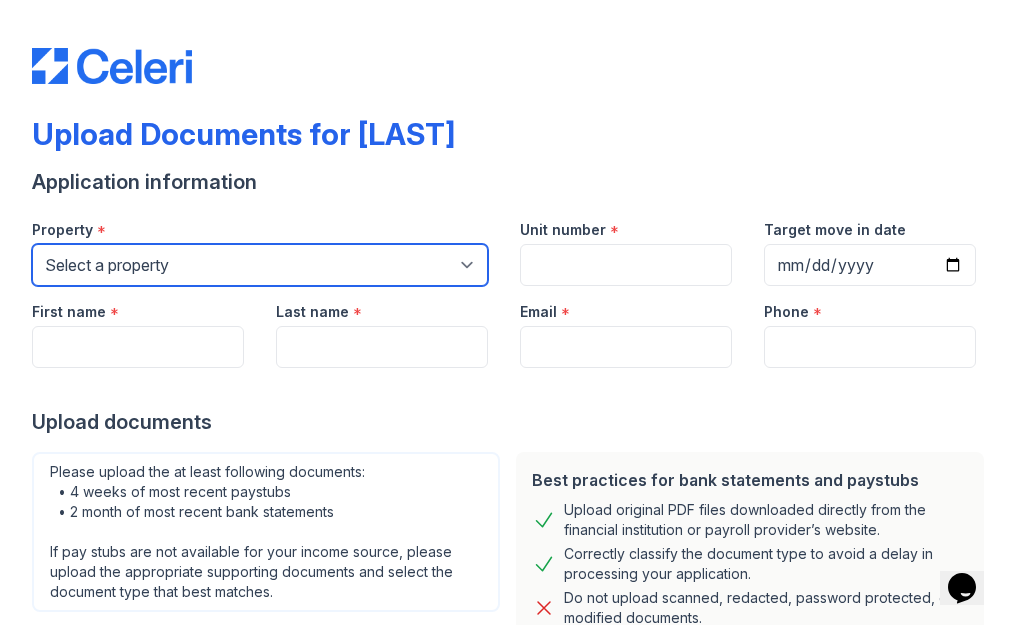 click on "Select a property
100 John
1264
90W
Chai
Marc
Ocean
Oskar
PLG
Sky" at bounding box center (260, 265) 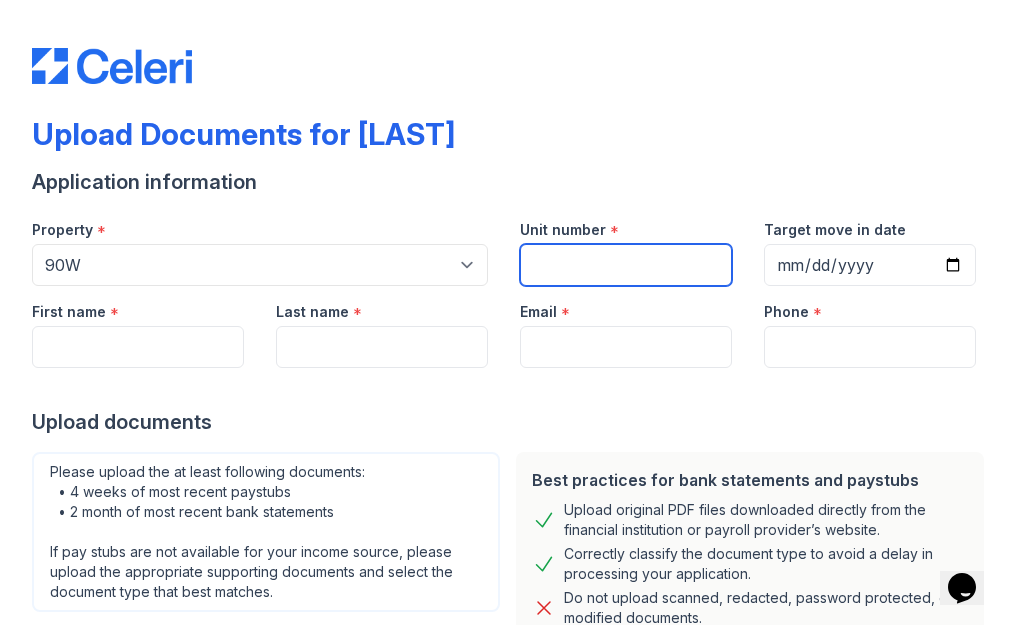 click on "Unit number" at bounding box center (626, 265) 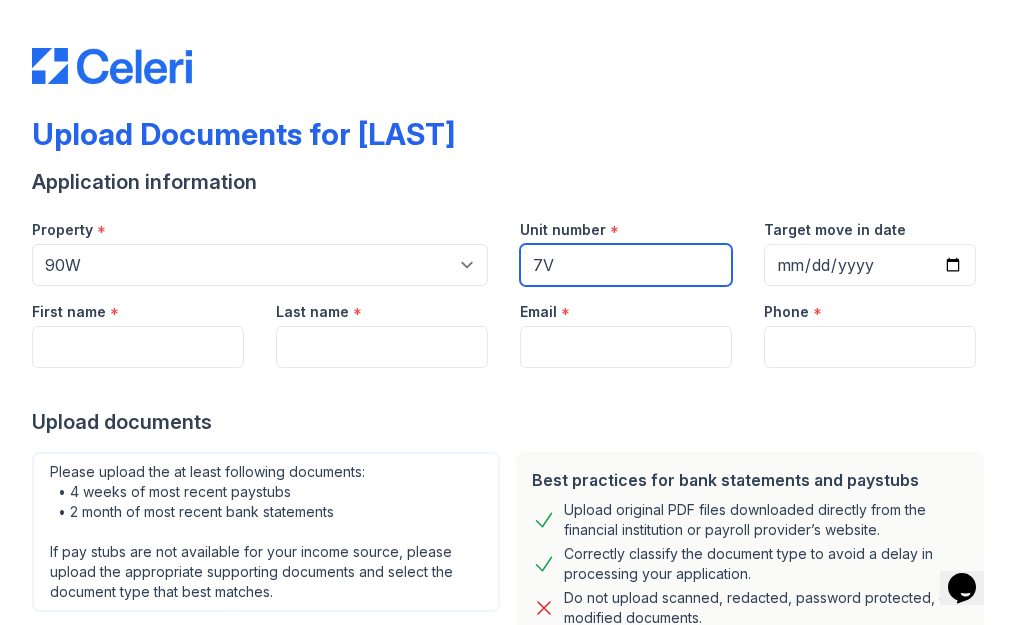 type on "7V" 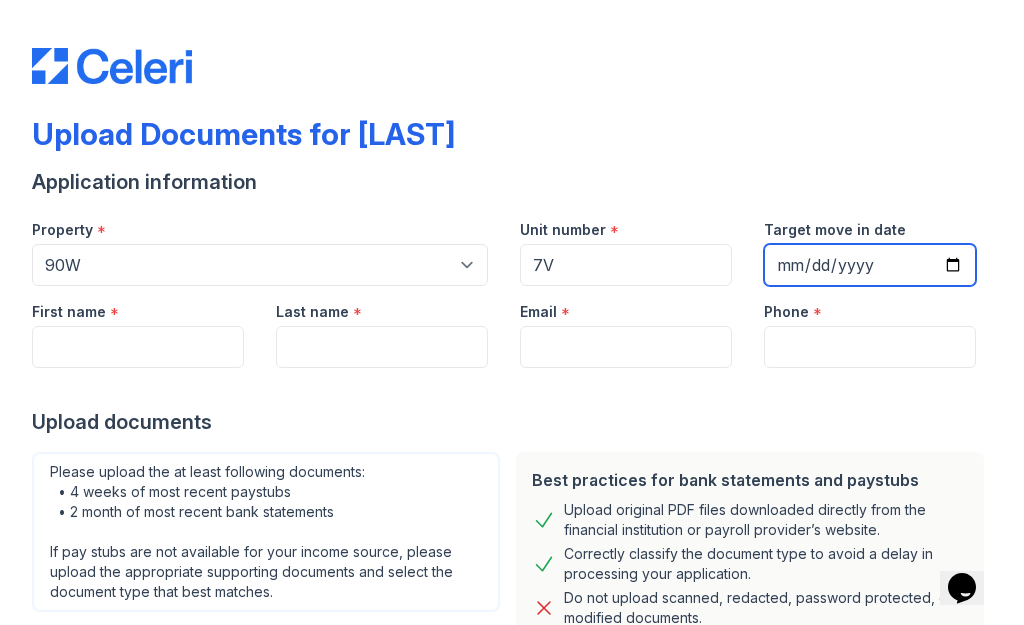 click on "Target move in date" at bounding box center [870, 265] 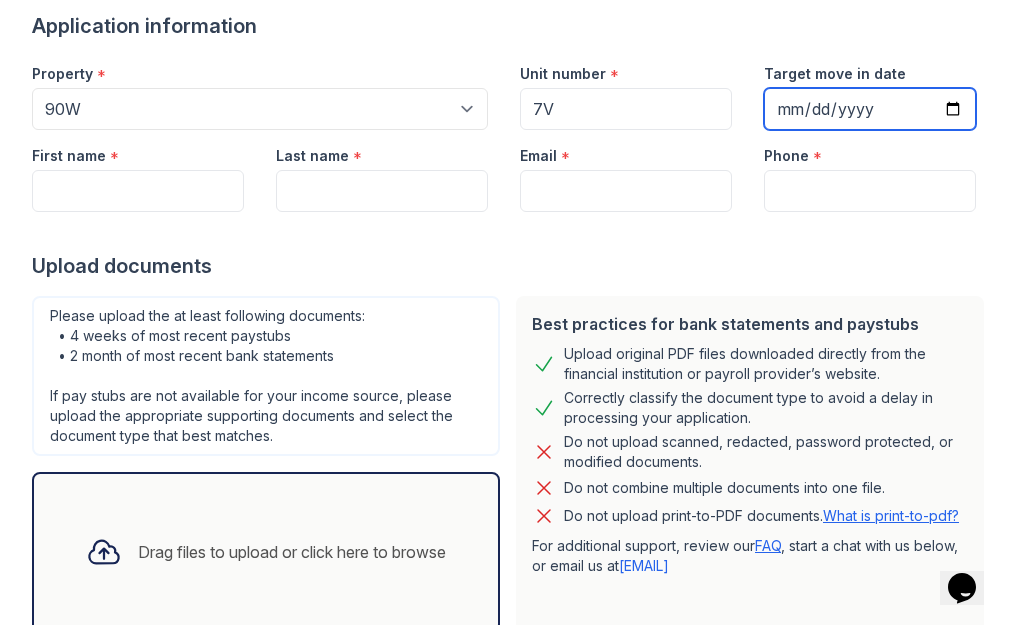 scroll, scrollTop: 0, scrollLeft: 0, axis: both 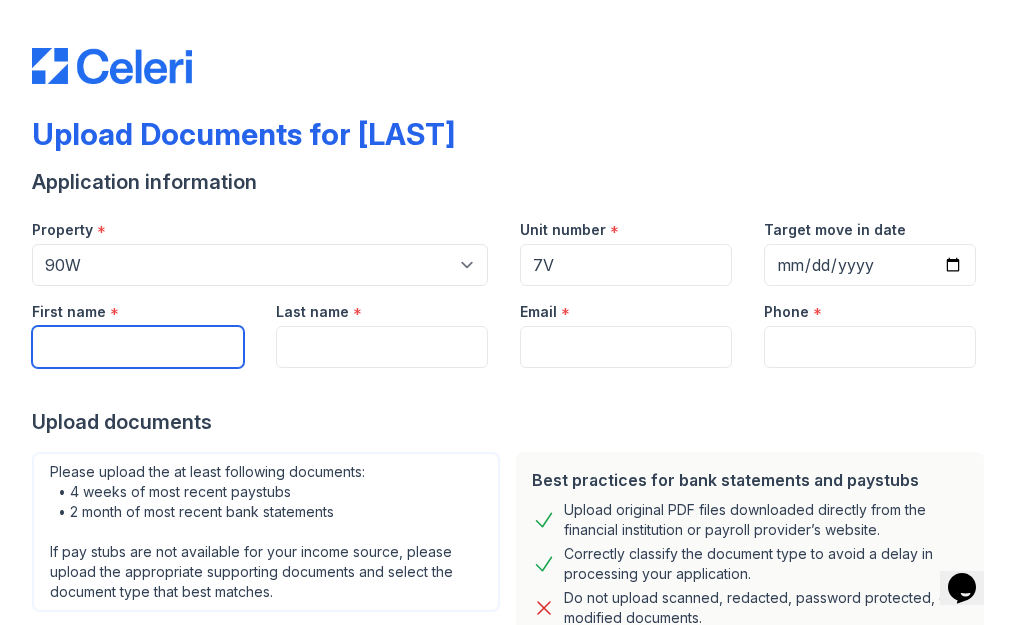 click on "First name" at bounding box center (138, 347) 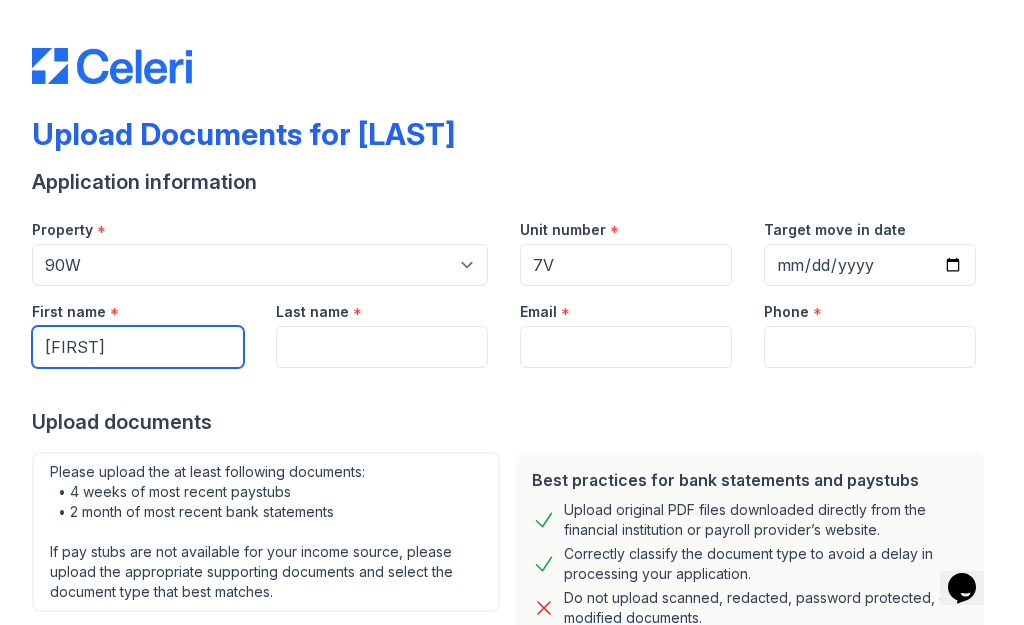 type on "[FIRST]" 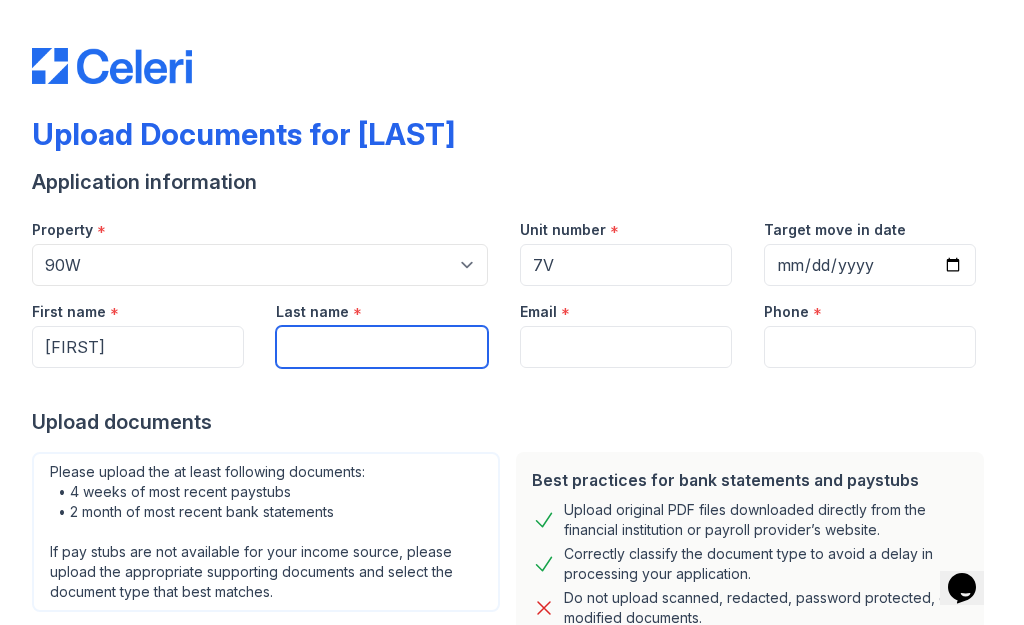click on "Last name" at bounding box center [382, 347] 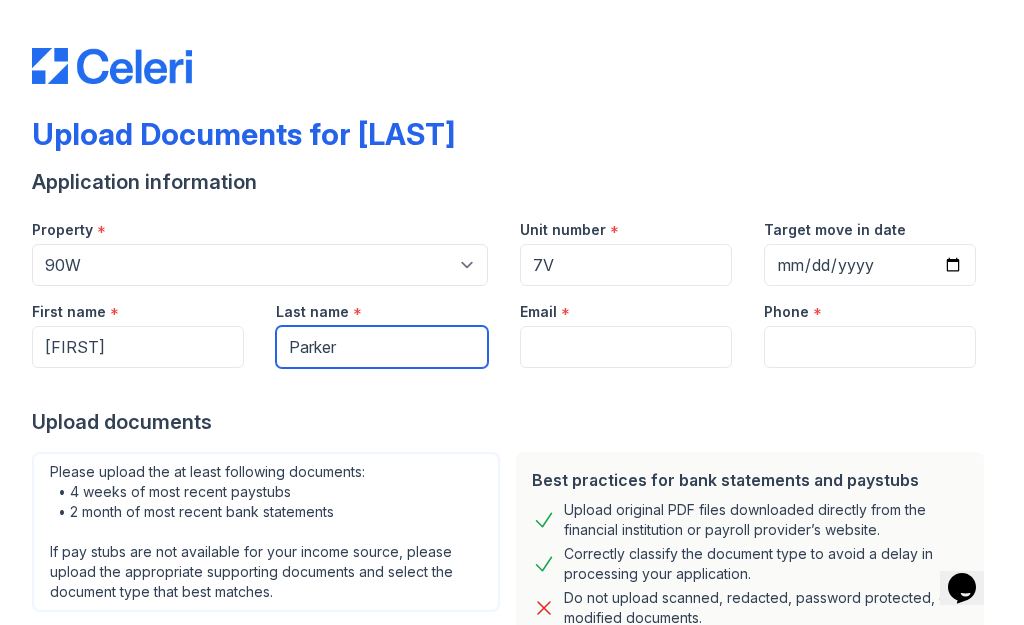 type on "Parker" 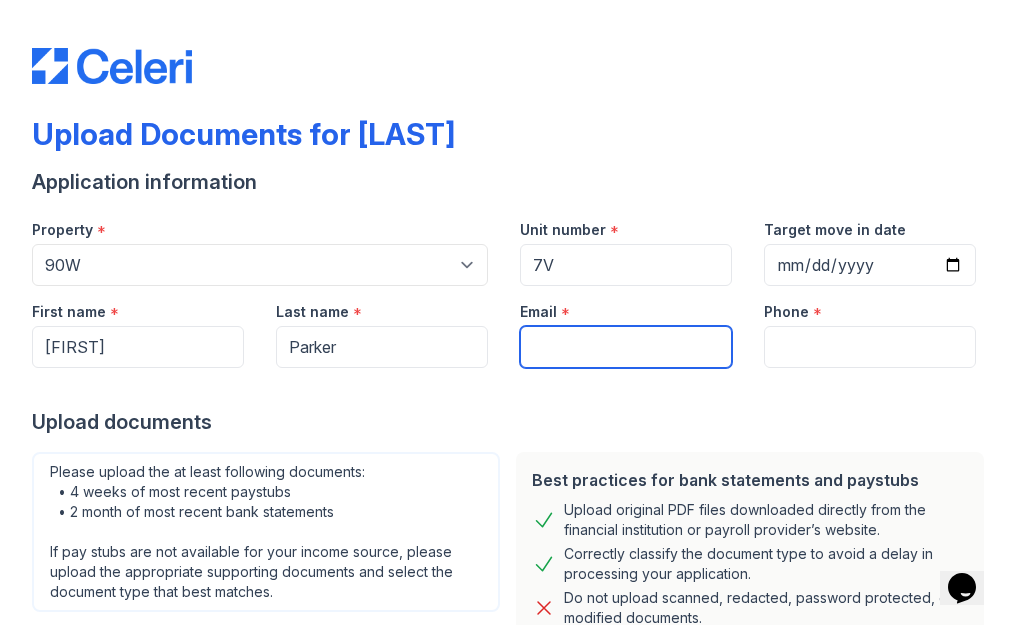 click on "Email" at bounding box center (626, 347) 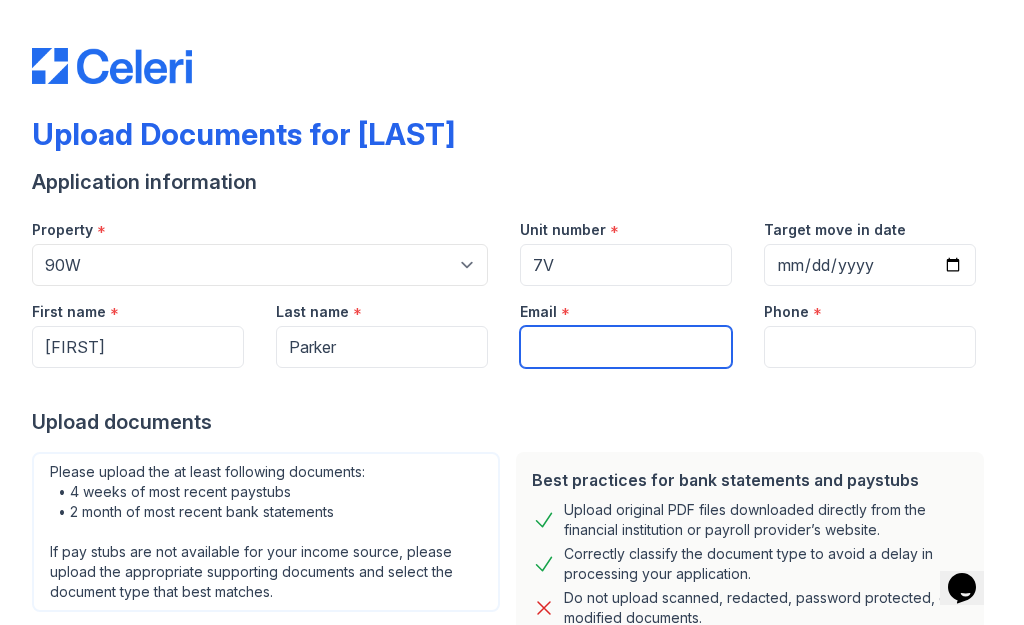 paste on "[EMAIL]" 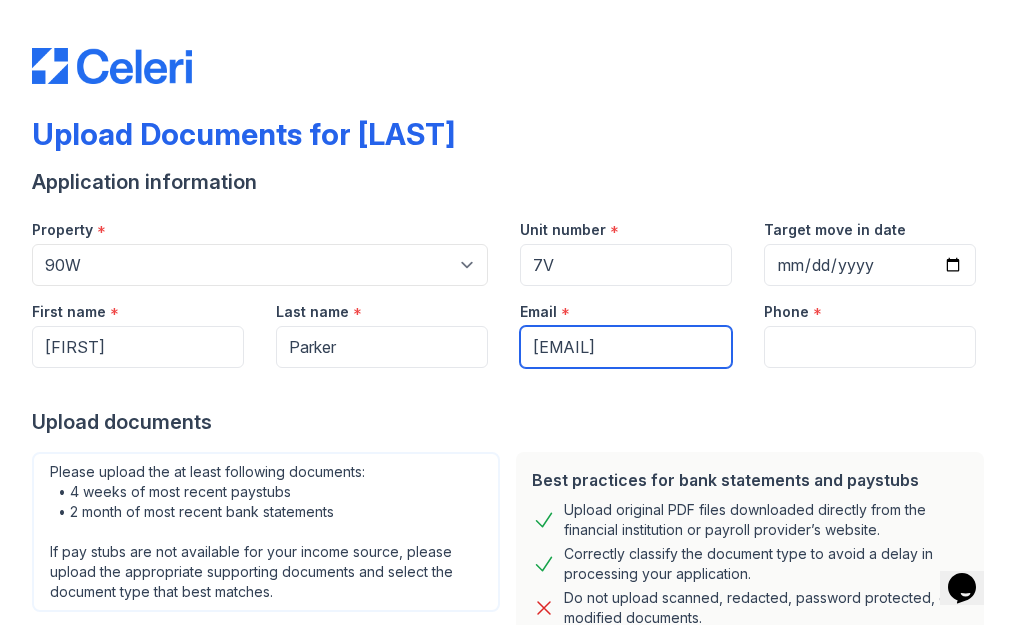 type on "[EMAIL]" 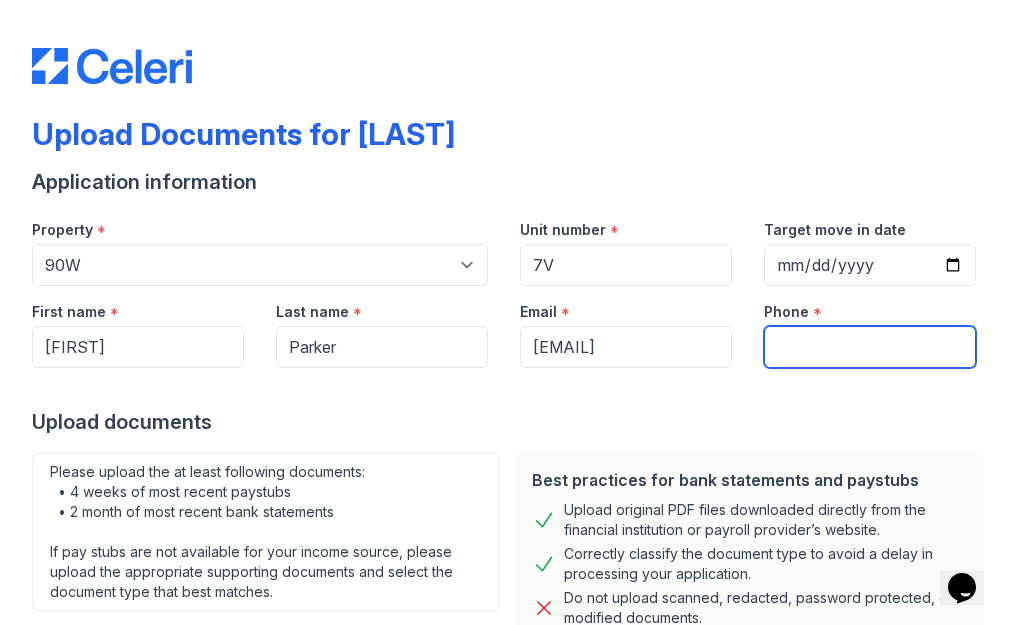 click on "Phone" at bounding box center (870, 347) 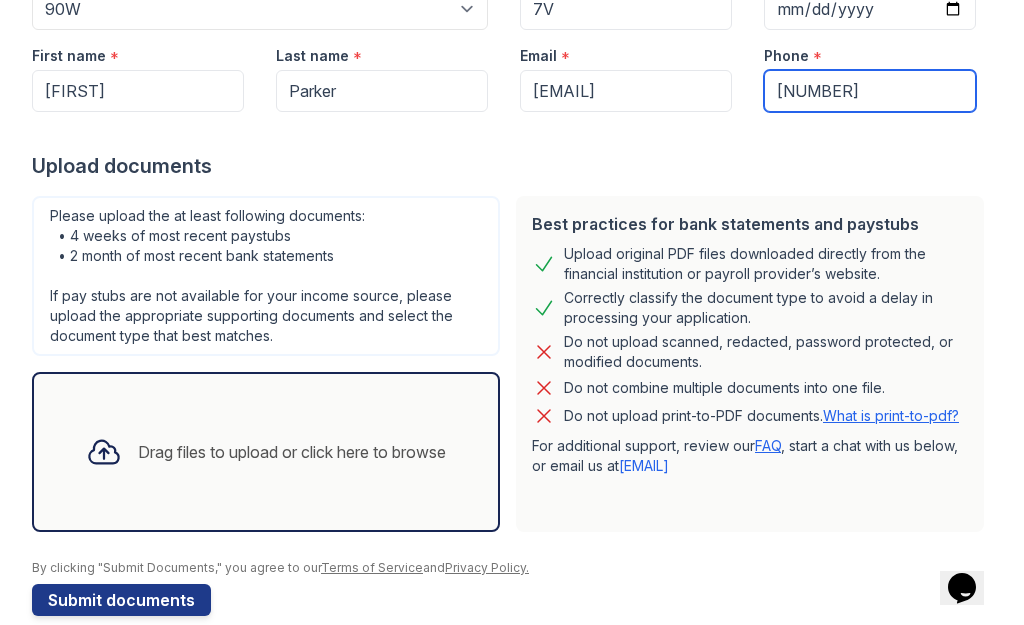 scroll, scrollTop: 287, scrollLeft: 0, axis: vertical 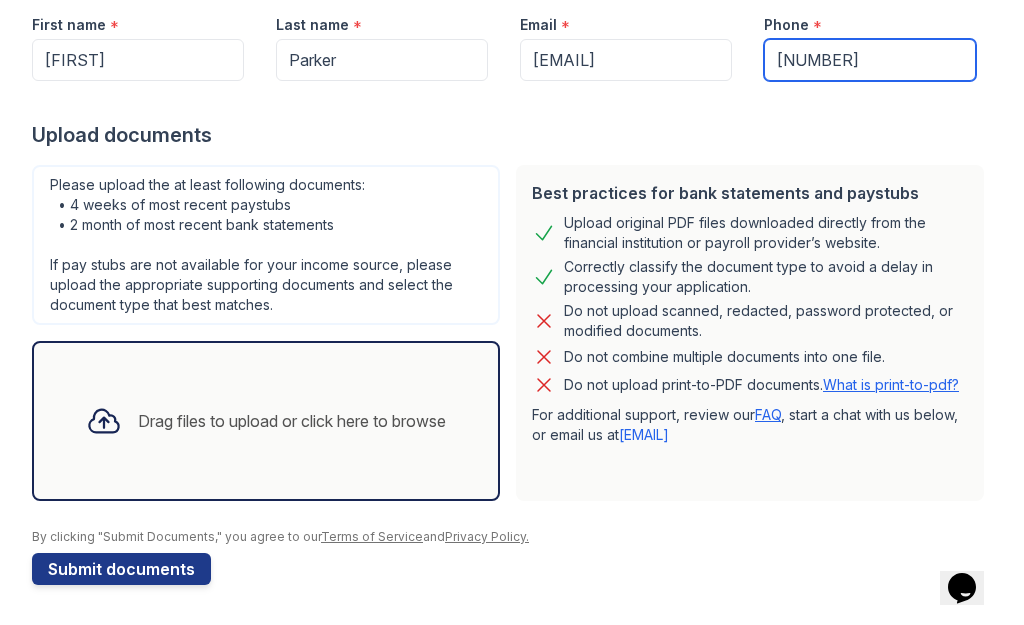 type on "[NUMBER]" 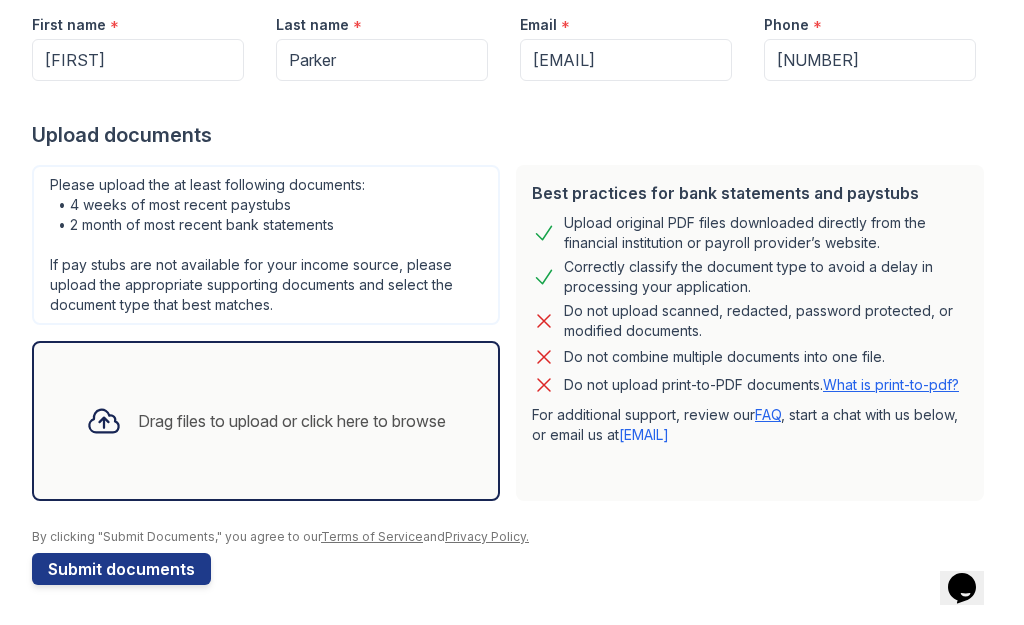 click on "Drag files to upload or click here to browse" at bounding box center (292, 421) 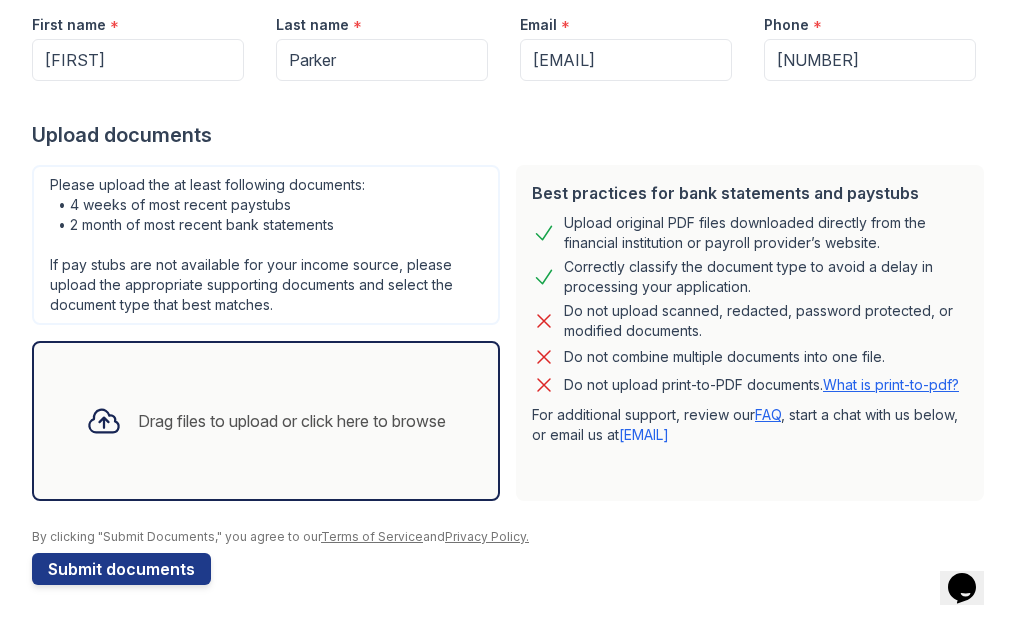 click on "Drag files to upload or click here to browse" at bounding box center [292, 421] 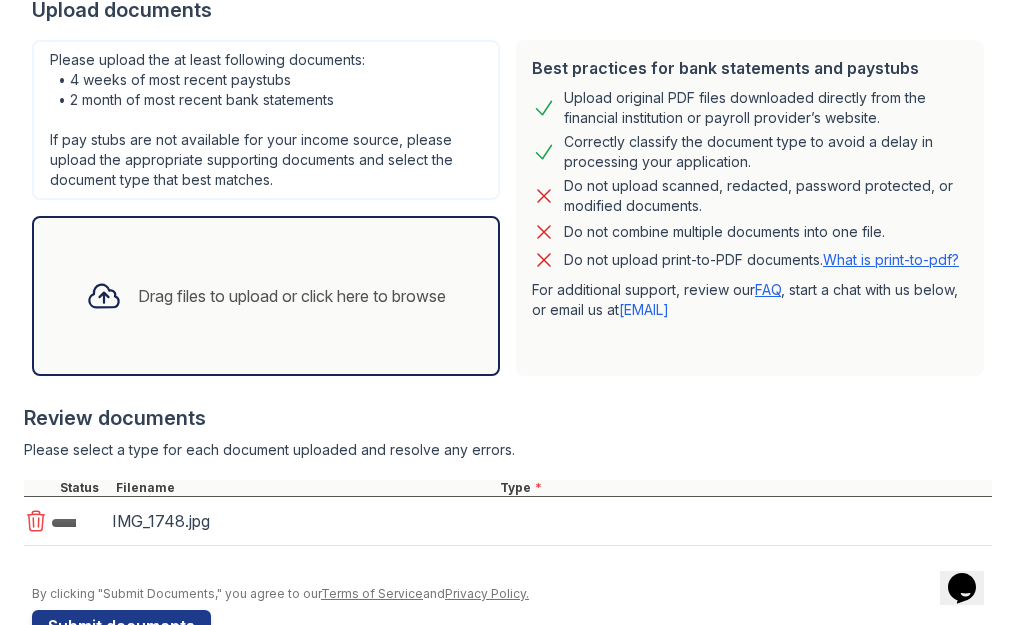 scroll, scrollTop: 469, scrollLeft: 0, axis: vertical 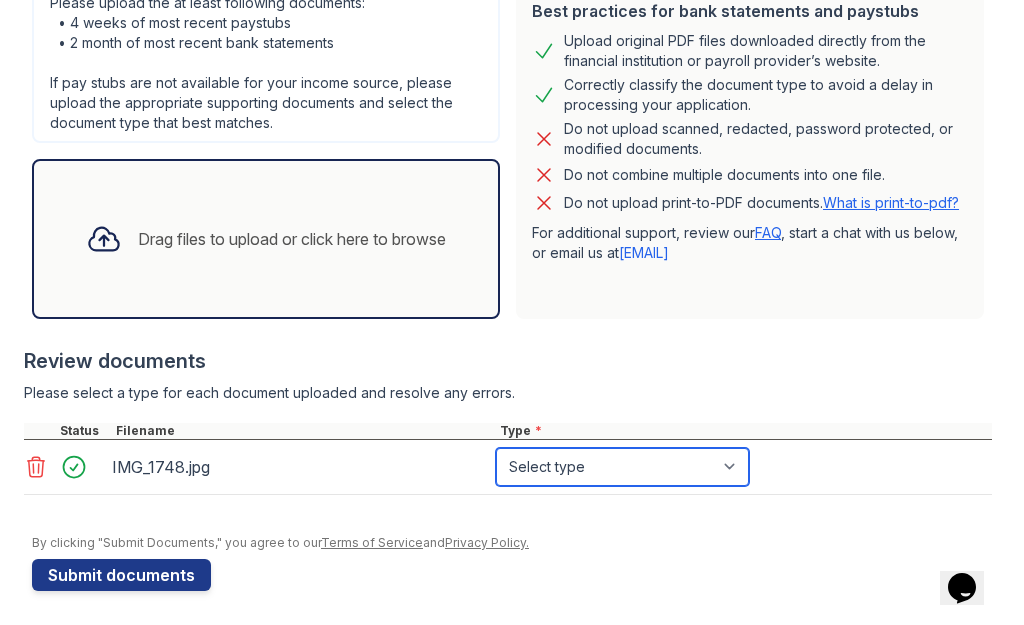 click on "Select type
Paystub
Bank Statement
Offer Letter
Tax Documents
Benefit Award Letter
Investment Account Statement
Other" at bounding box center (622, 467) 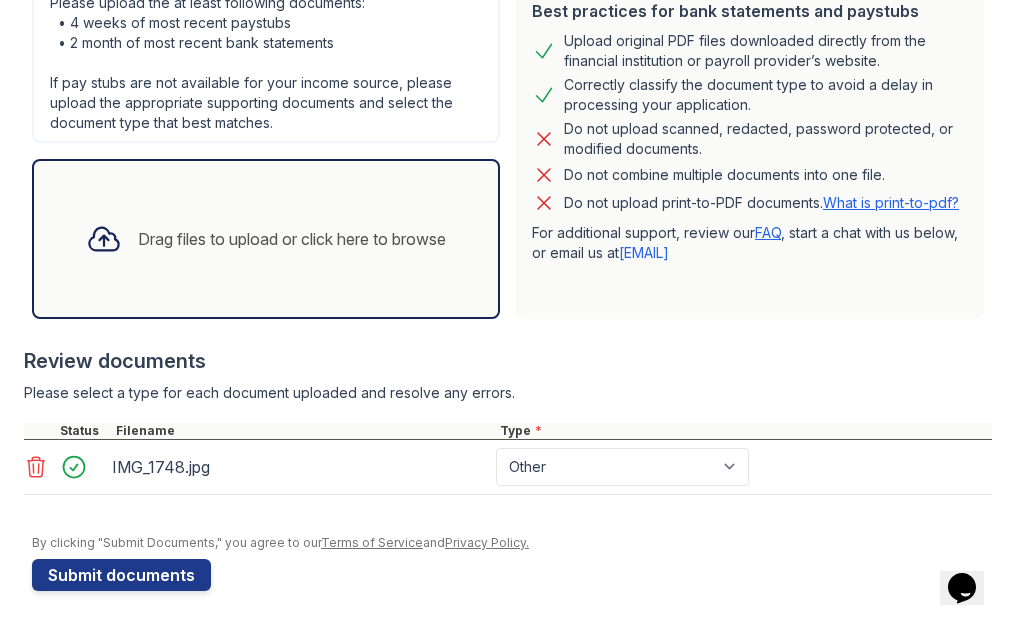 click 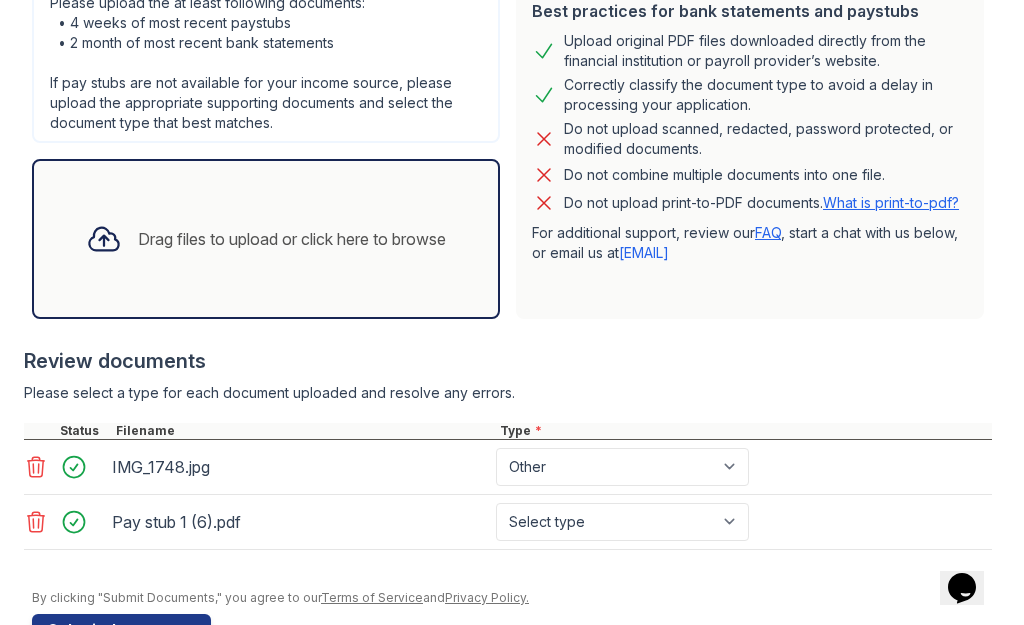 click on "Drag files to upload or click here to browse" at bounding box center [292, 239] 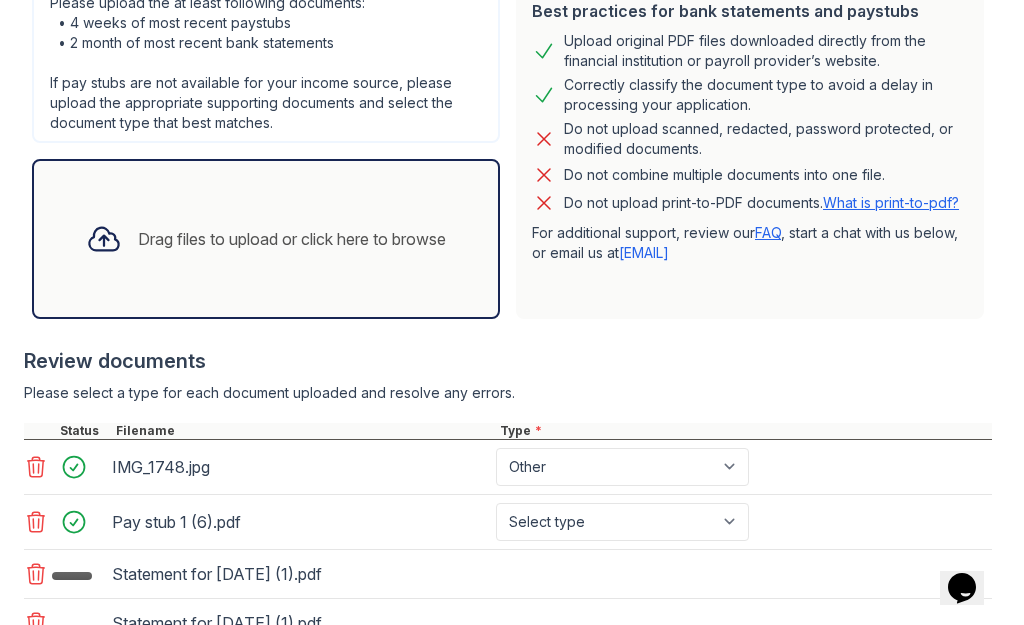 click on "Drag files to upload or click here to browse" at bounding box center [266, 239] 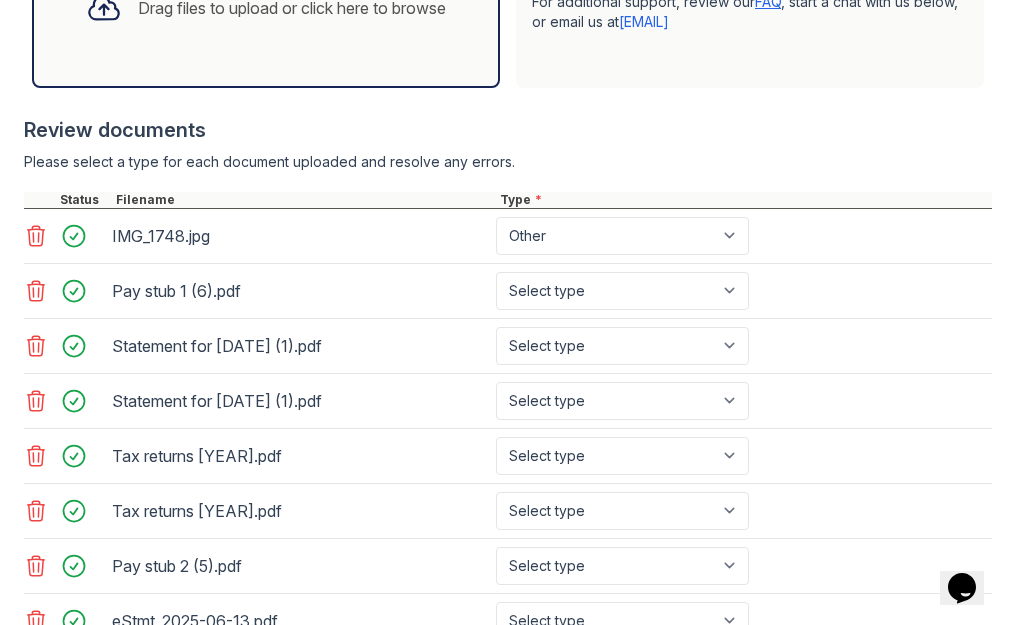 scroll, scrollTop: 800, scrollLeft: 0, axis: vertical 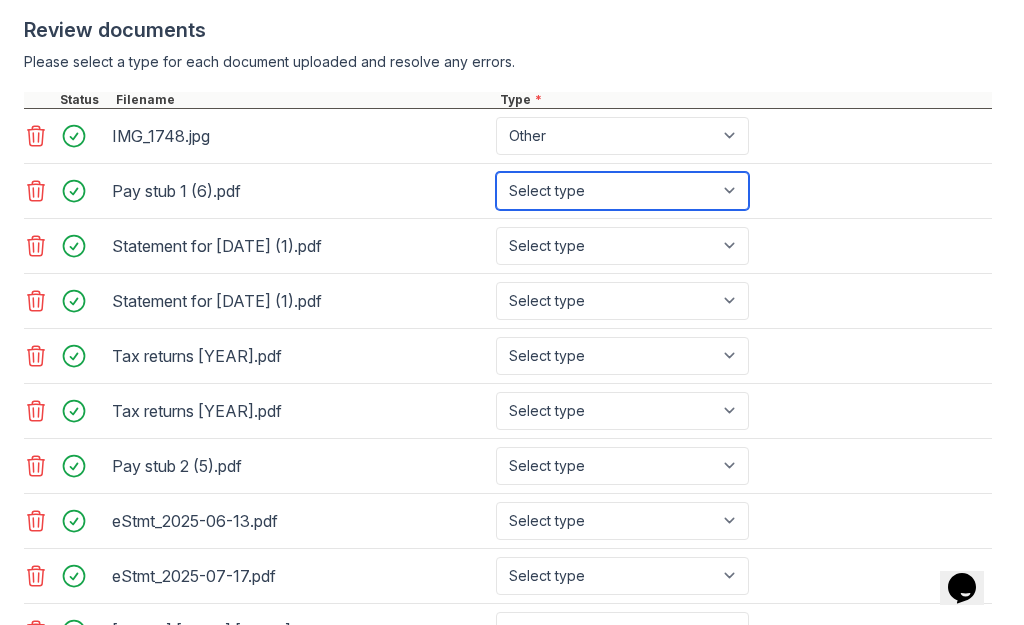 click on "Select type
Paystub
Bank Statement
Offer Letter
Tax Documents
Benefit Award Letter
Investment Account Statement
Other" at bounding box center [622, 191] 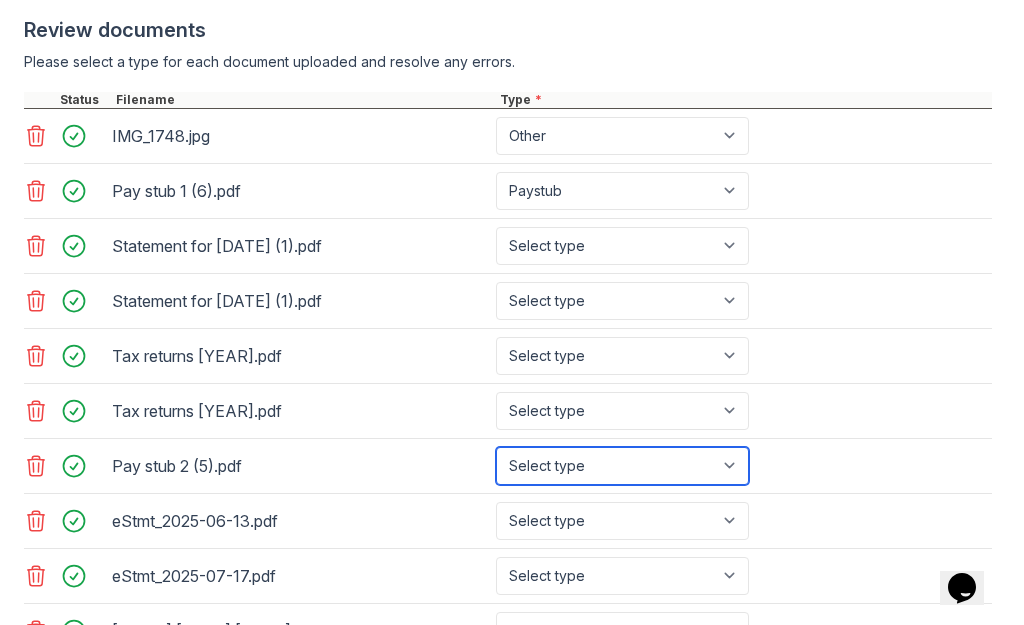 click on "Select type
Paystub
Bank Statement
Offer Letter
Tax Documents
Benefit Award Letter
Investment Account Statement
Other" at bounding box center (622, 466) 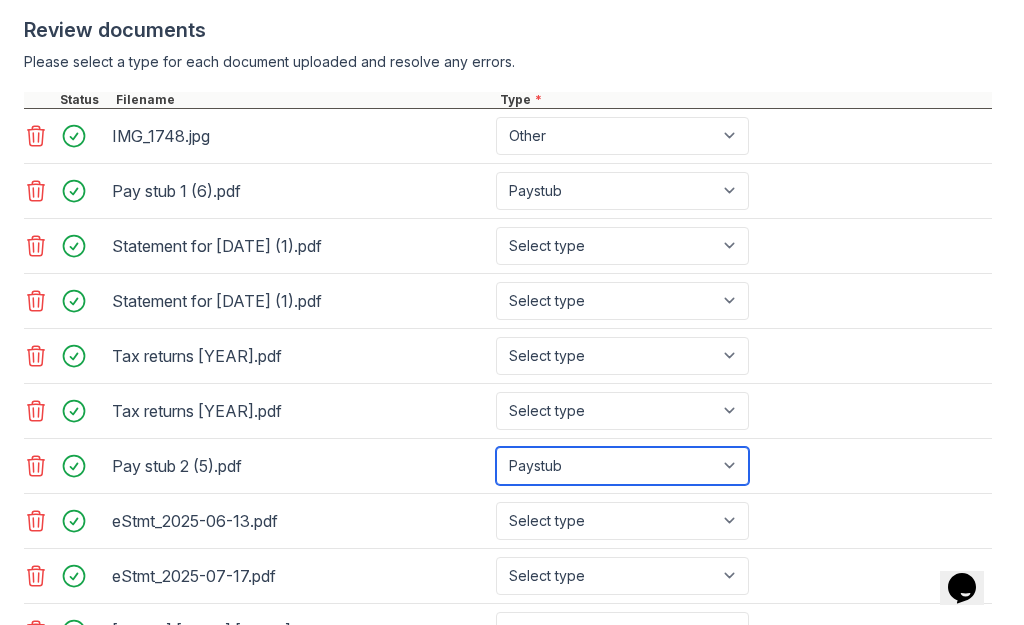 click on "Select type
Paystub
Bank Statement
Offer Letter
Tax Documents
Benefit Award Letter
Investment Account Statement
Other" at bounding box center [622, 466] 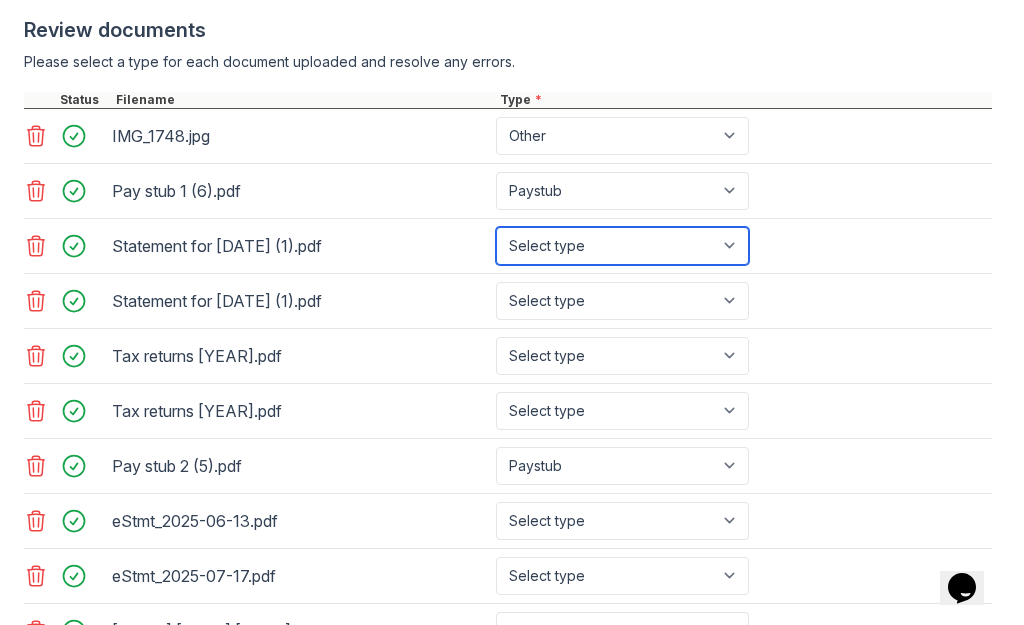 click on "Select type
Paystub
Bank Statement
Offer Letter
Tax Documents
Benefit Award Letter
Investment Account Statement
Other" at bounding box center (622, 246) 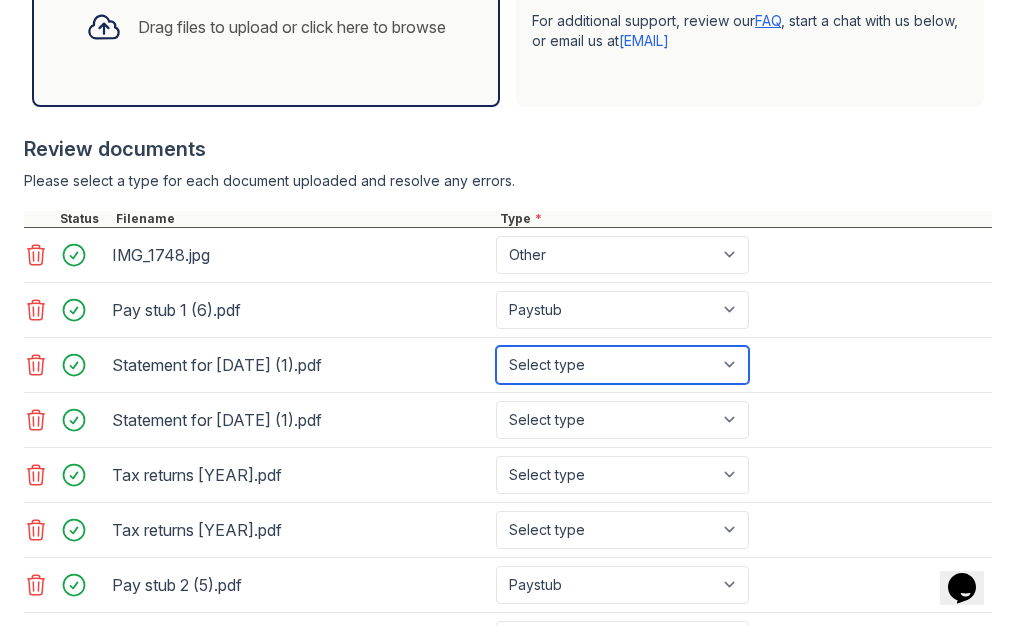 scroll, scrollTop: 700, scrollLeft: 0, axis: vertical 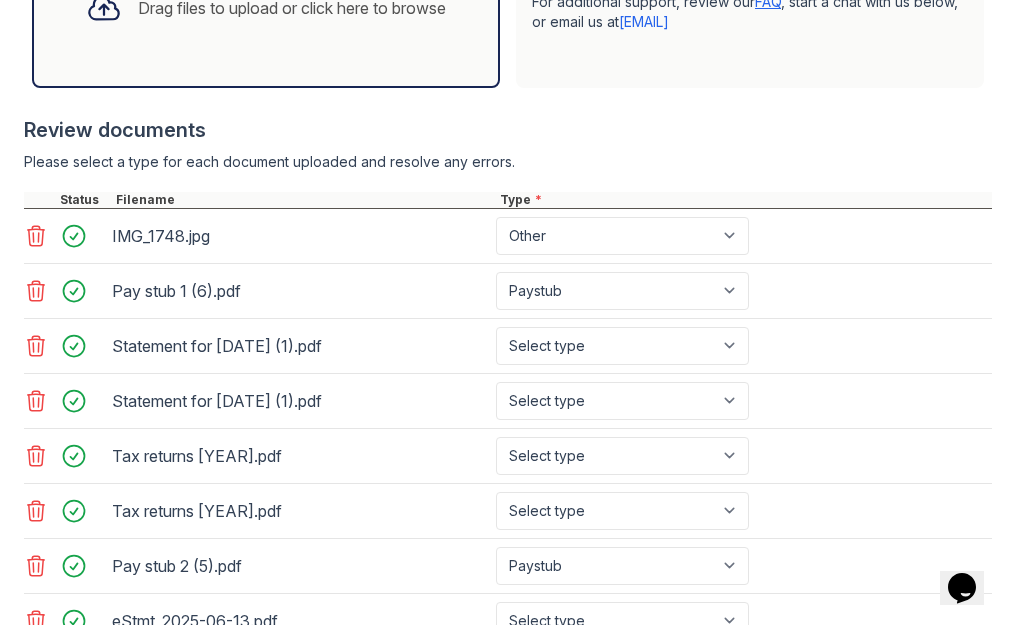 click 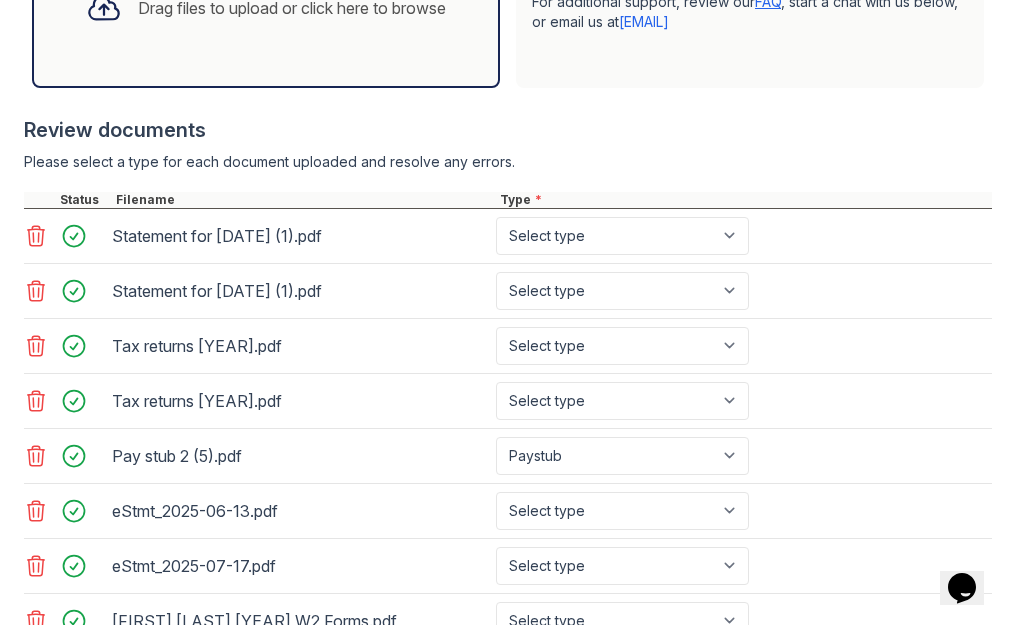 click 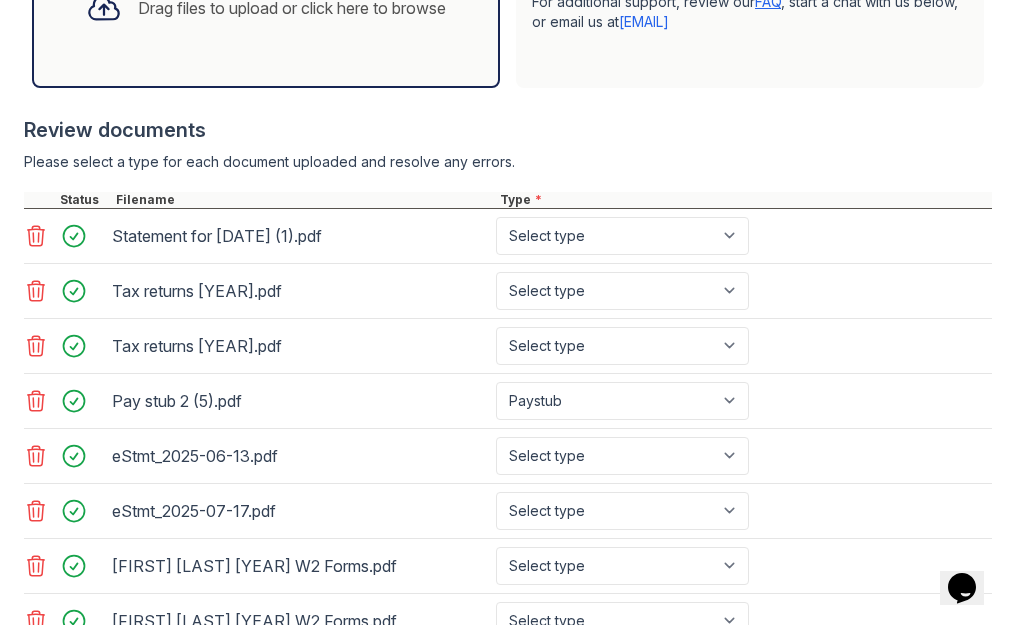 click 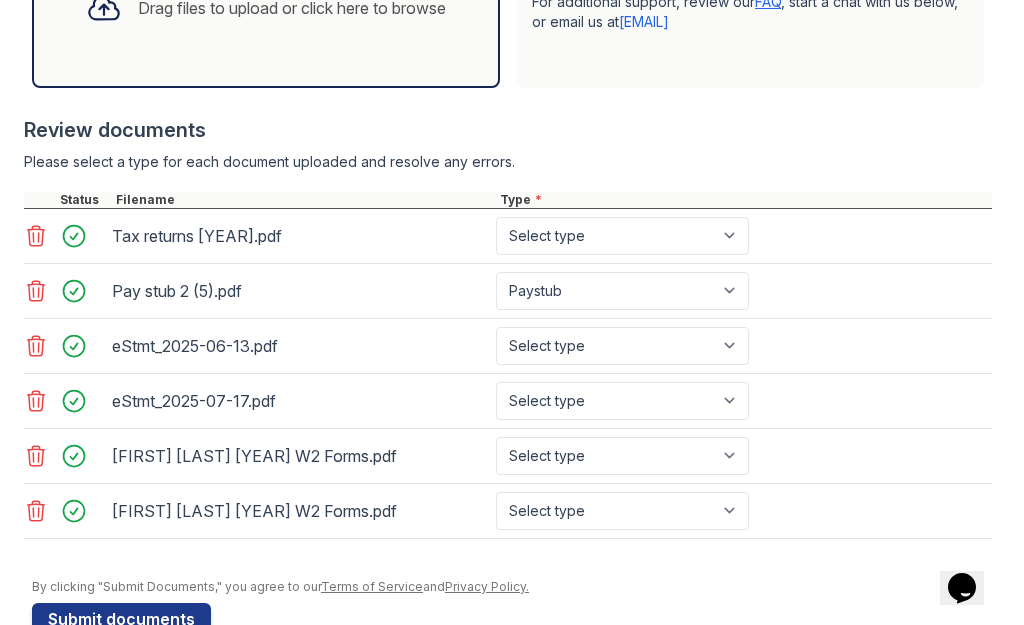 click 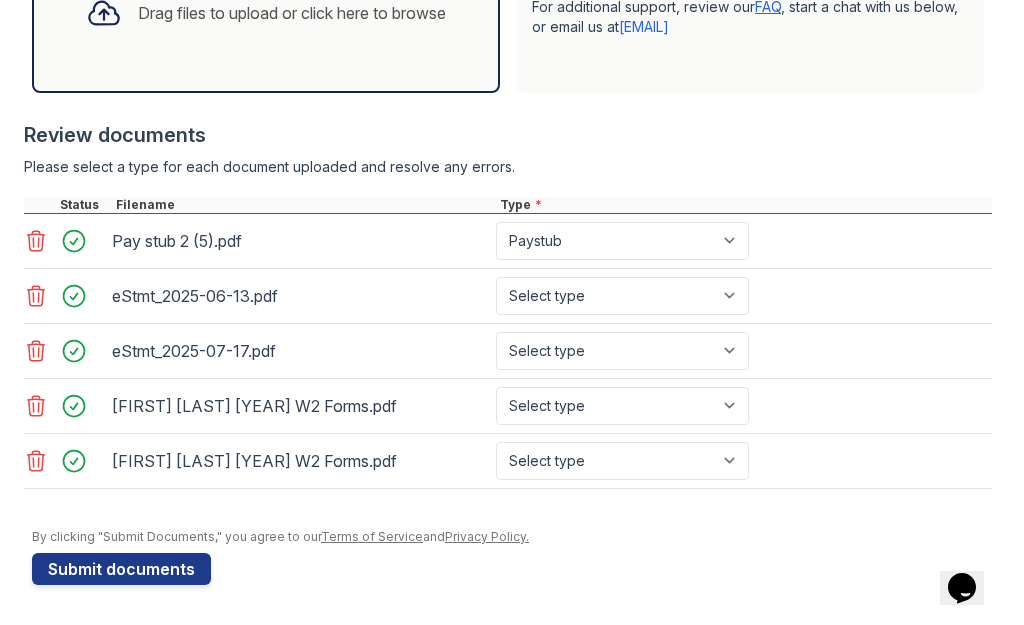 click 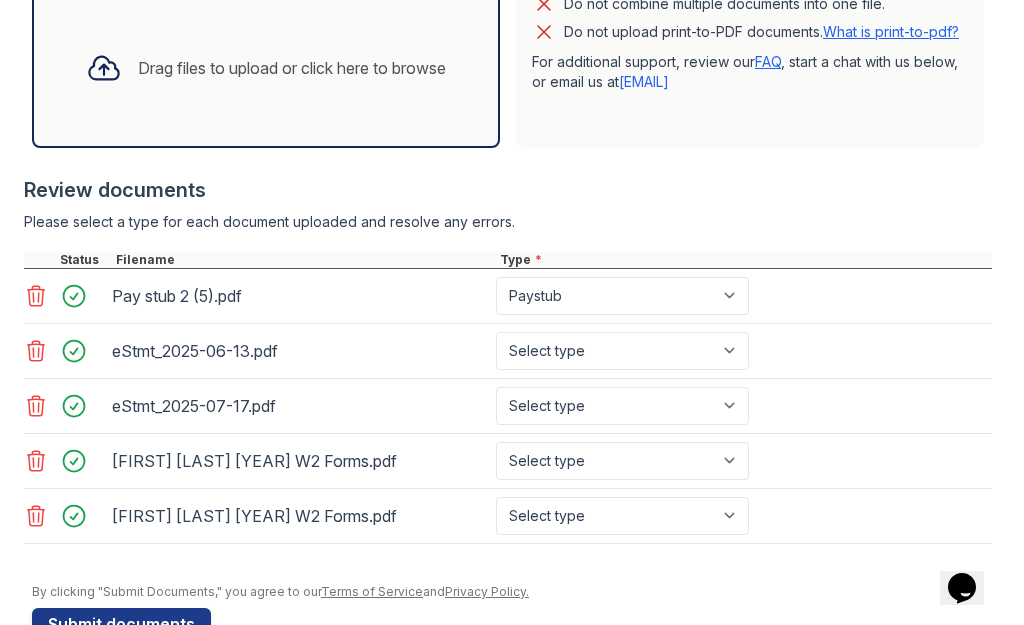 click at bounding box center (508, 242) 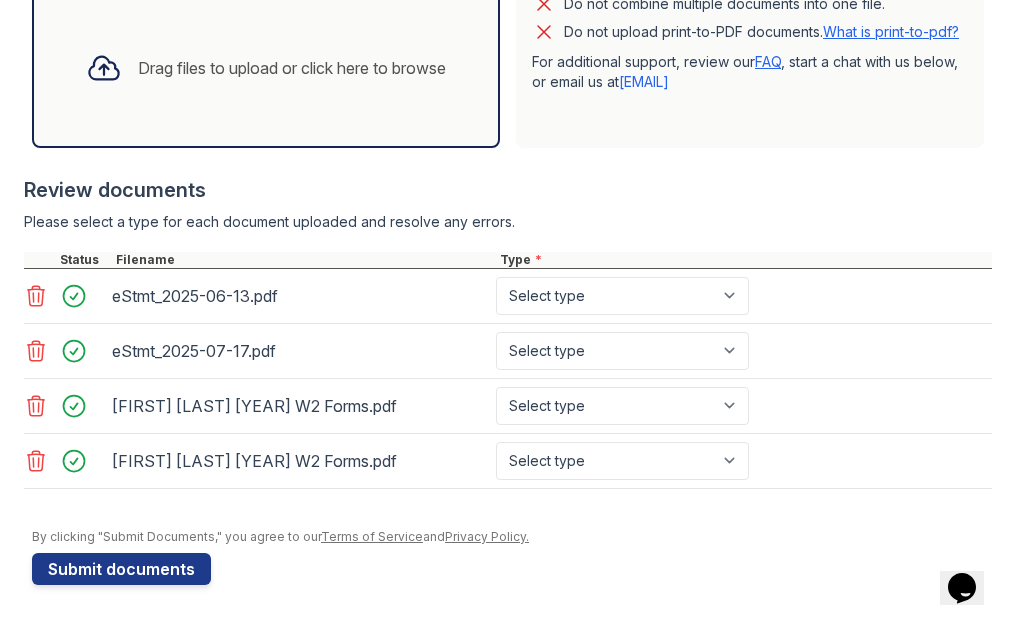 click at bounding box center (508, 242) 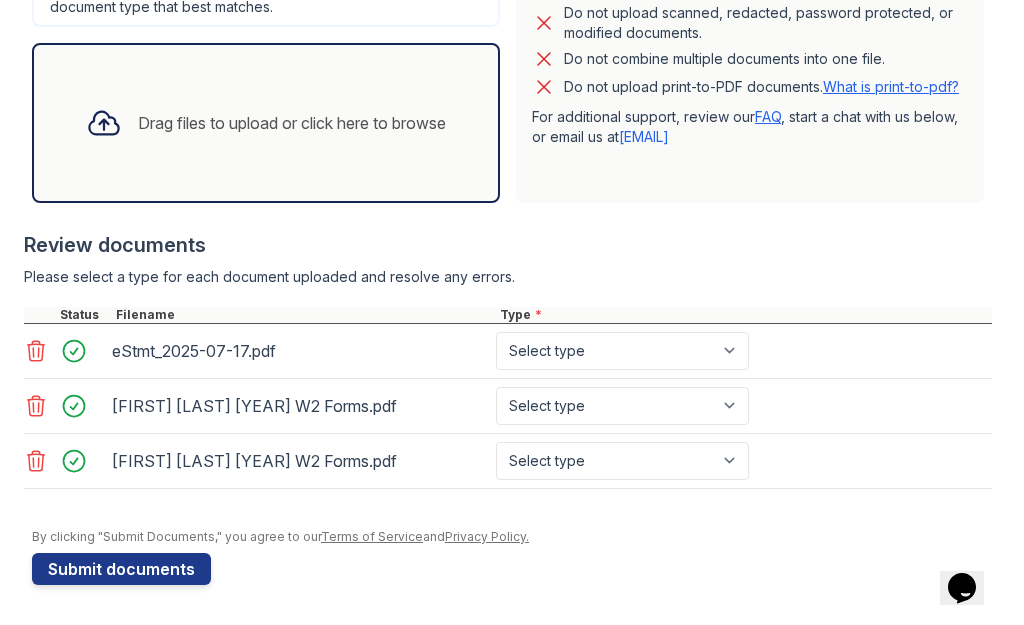 click 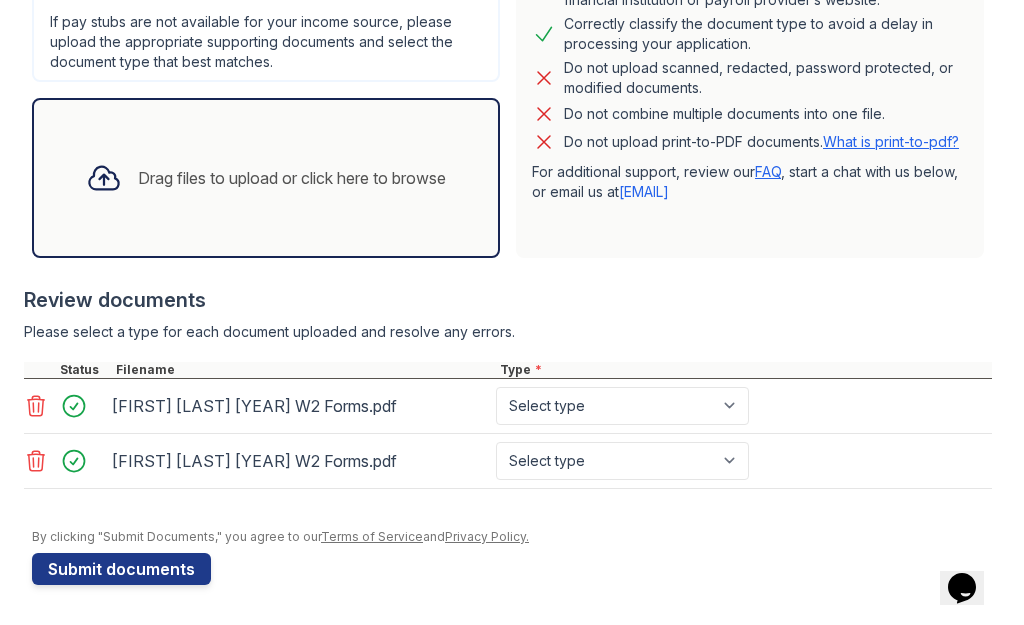 click 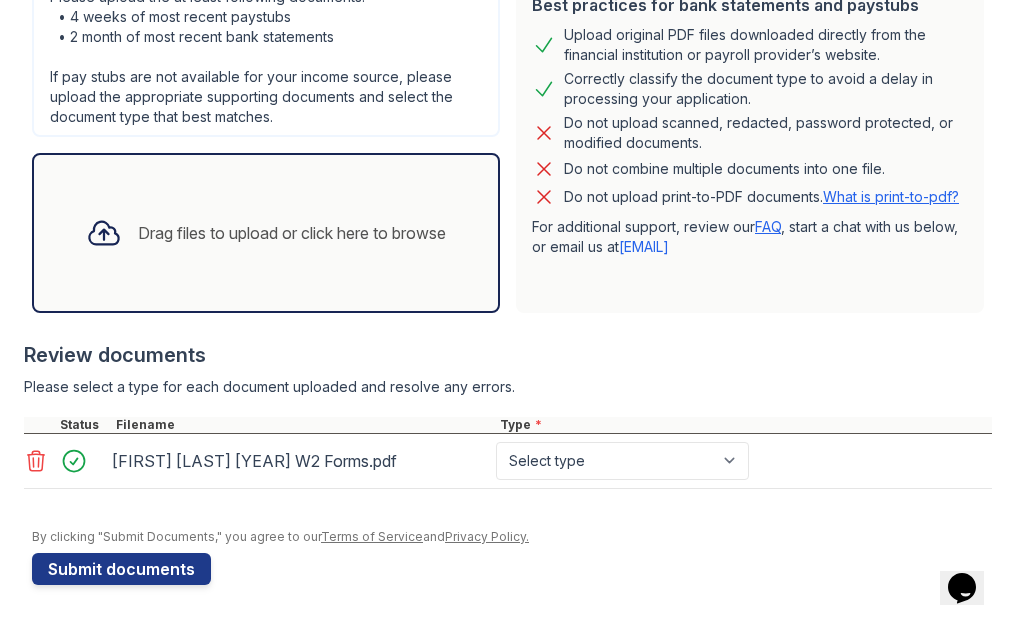 click 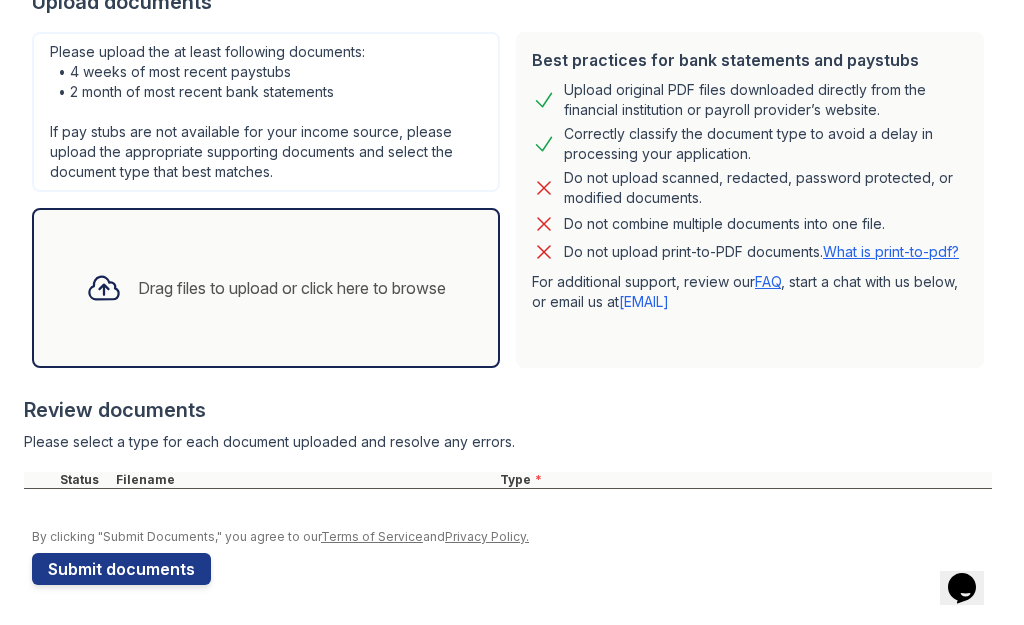 click on "Drag files to upload or click here to browse" at bounding box center [292, 288] 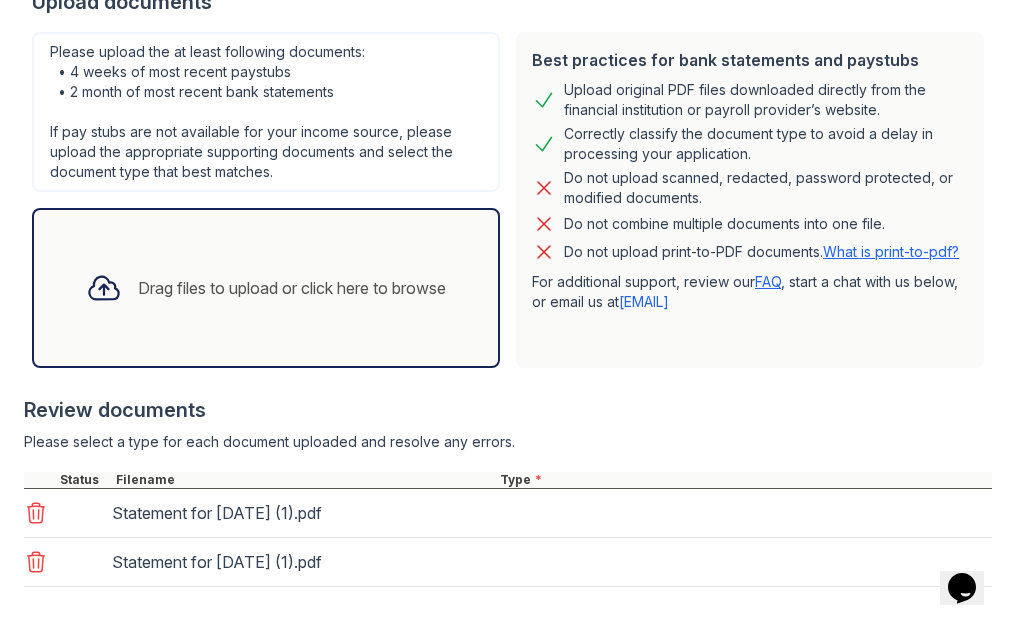 scroll, scrollTop: 475, scrollLeft: 0, axis: vertical 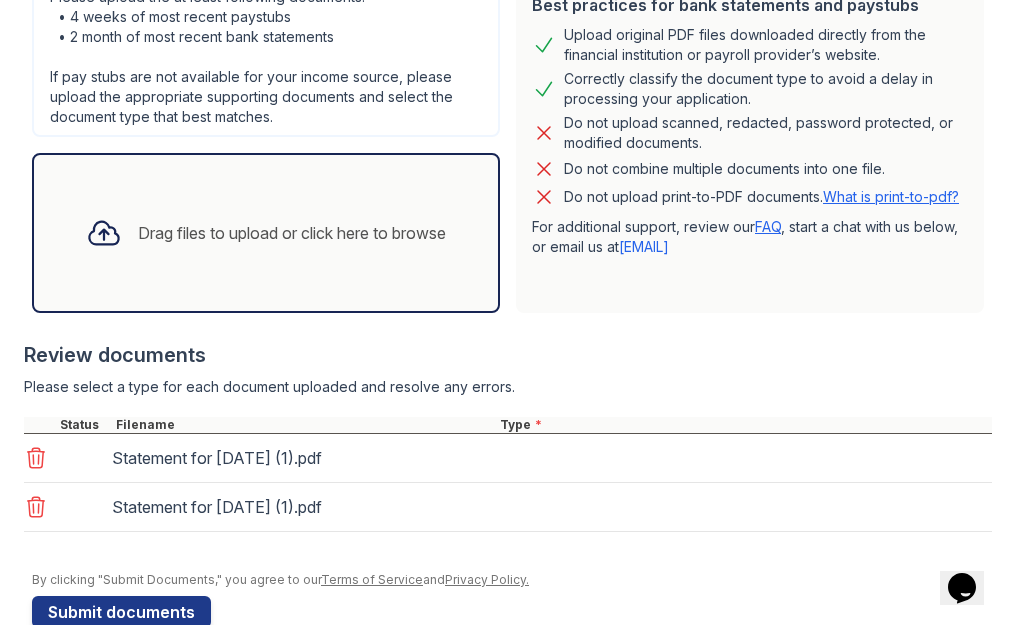 click on "Drag files to upload or click here to browse" at bounding box center [292, 233] 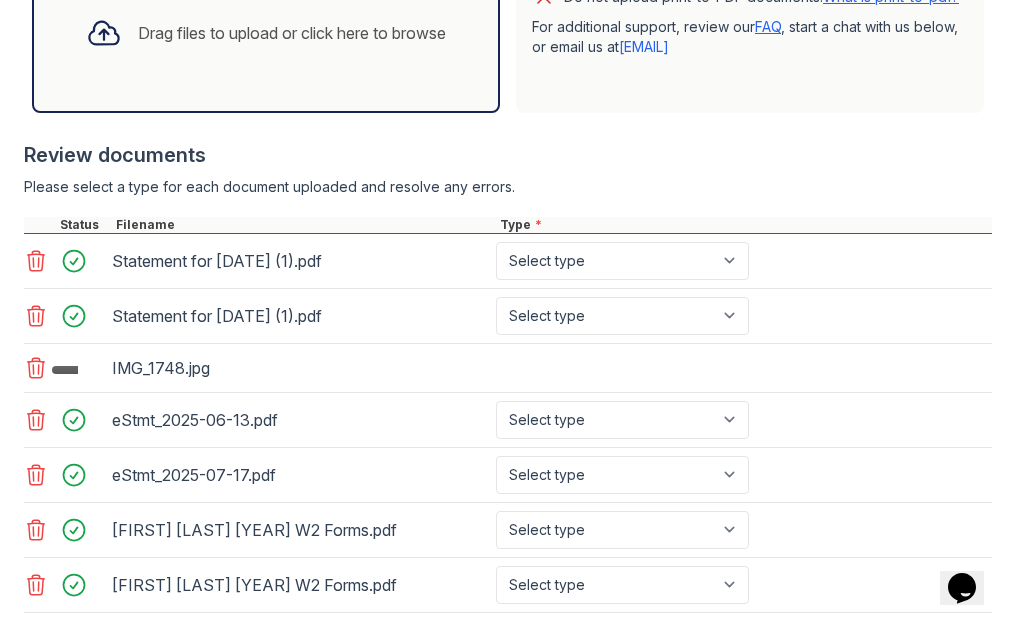 scroll, scrollTop: 775, scrollLeft: 0, axis: vertical 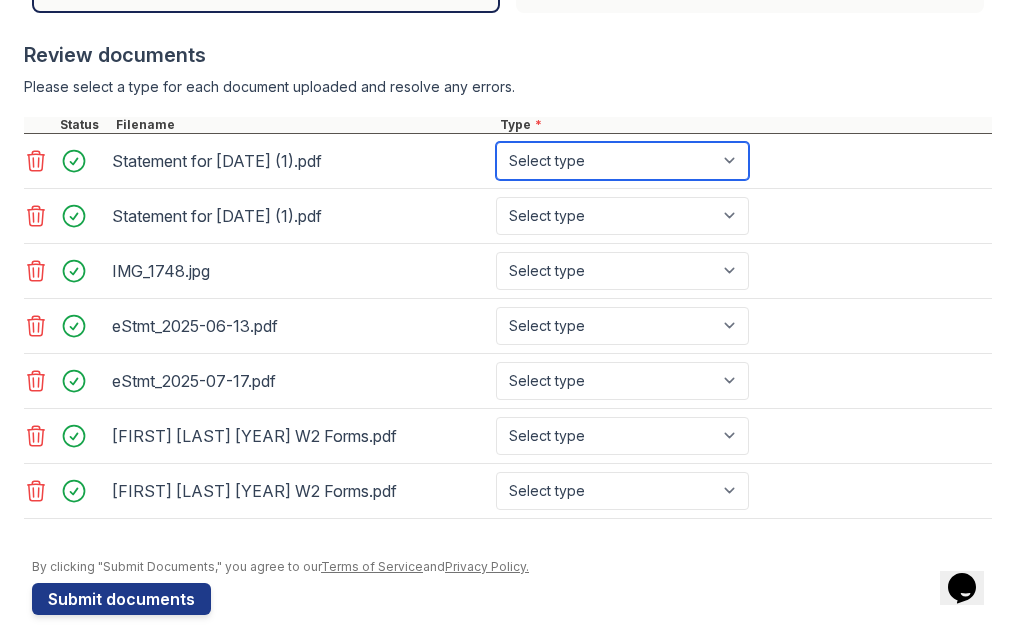 click on "Select type
Paystub
Bank Statement
Offer Letter
Tax Documents
Benefit Award Letter
Investment Account Statement
Other" at bounding box center (622, 161) 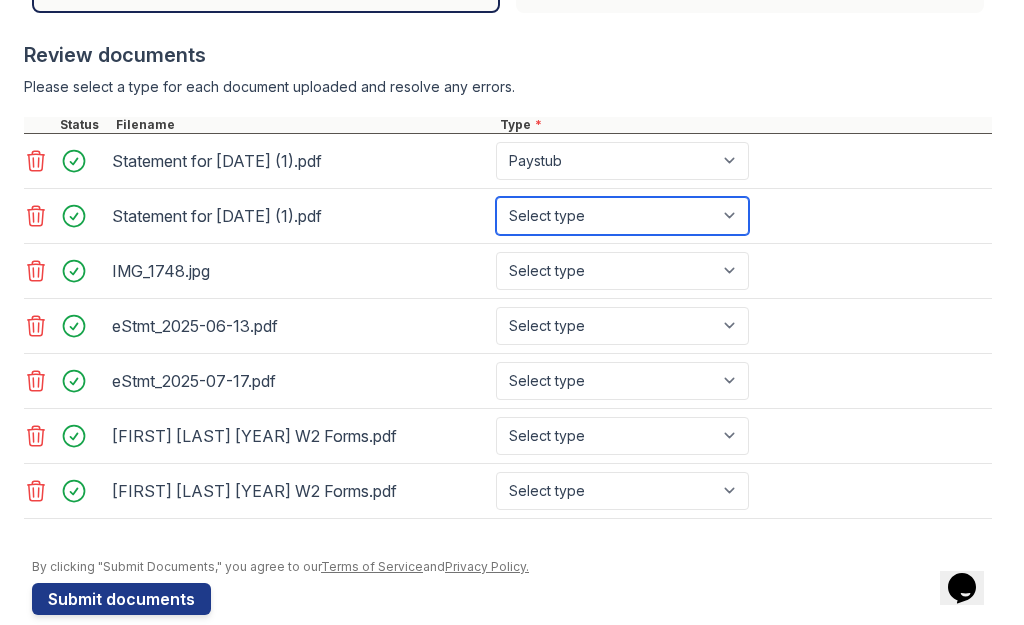 click on "Select type
Paystub
Bank Statement
Offer Letter
Tax Documents
Benefit Award Letter
Investment Account Statement
Other" at bounding box center (622, 216) 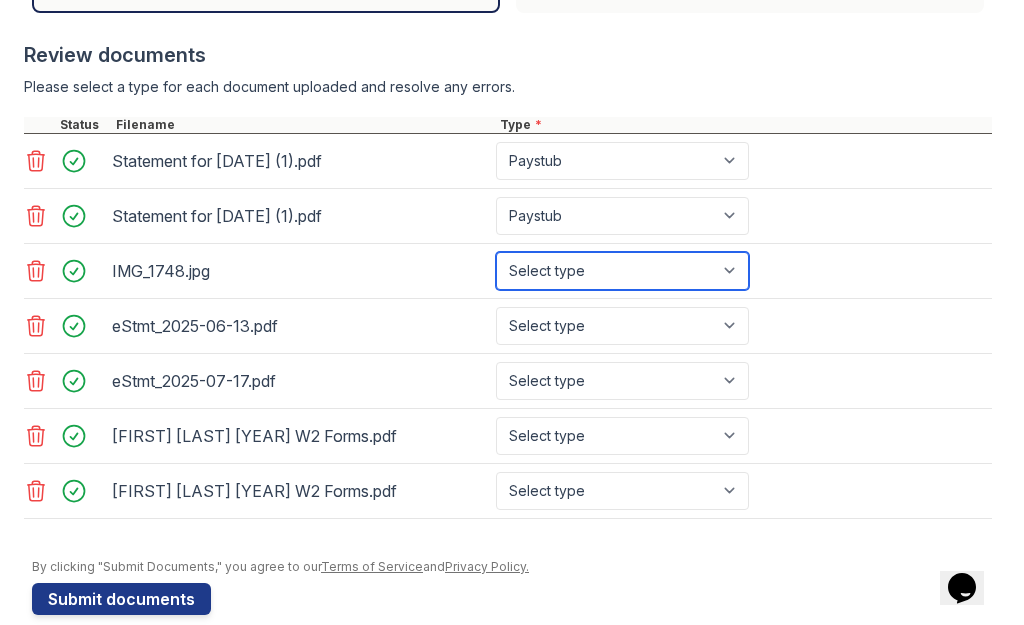 click on "Select type
Paystub
Bank Statement
Offer Letter
Tax Documents
Benefit Award Letter
Investment Account Statement
Other" at bounding box center (622, 271) 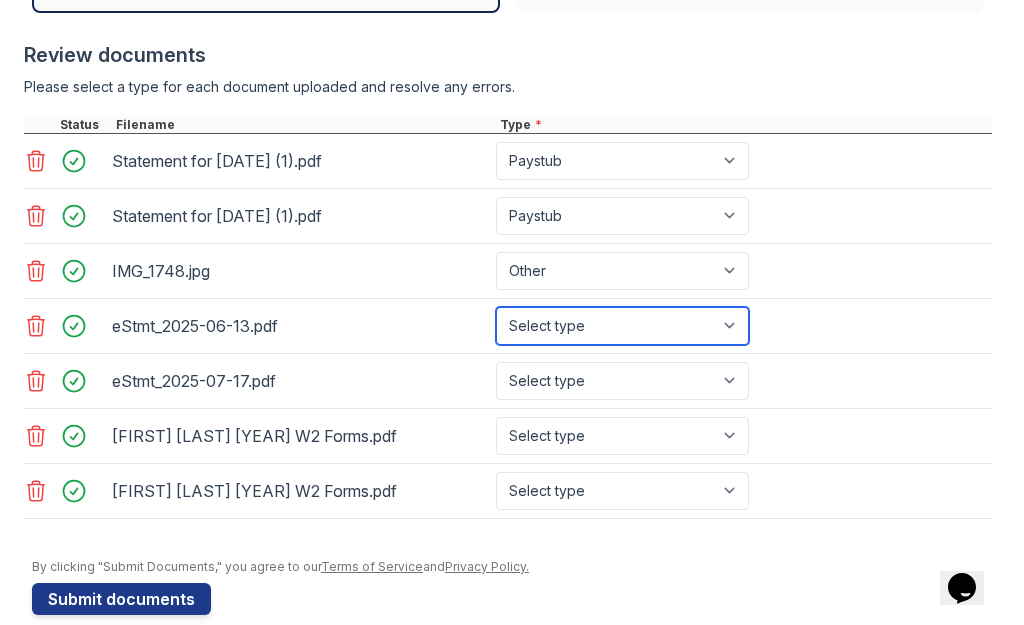 click on "Select type
Paystub
Bank Statement
Offer Letter
Tax Documents
Benefit Award Letter
Investment Account Statement
Other" at bounding box center (622, 326) 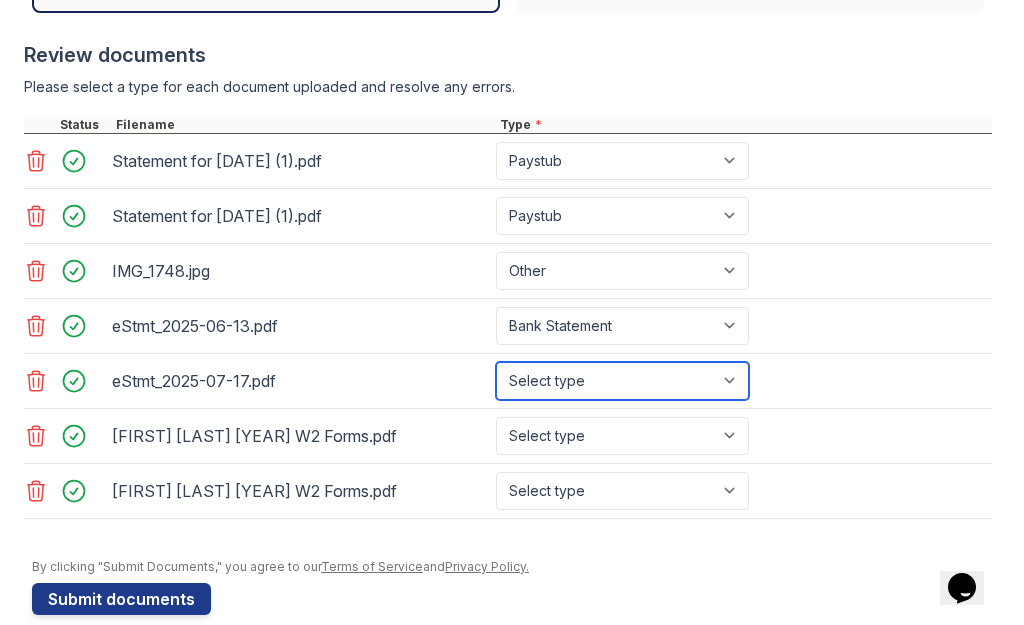 click on "Select type
Paystub
Bank Statement
Offer Letter
Tax Documents
Benefit Award Letter
Investment Account Statement
Other" at bounding box center [622, 381] 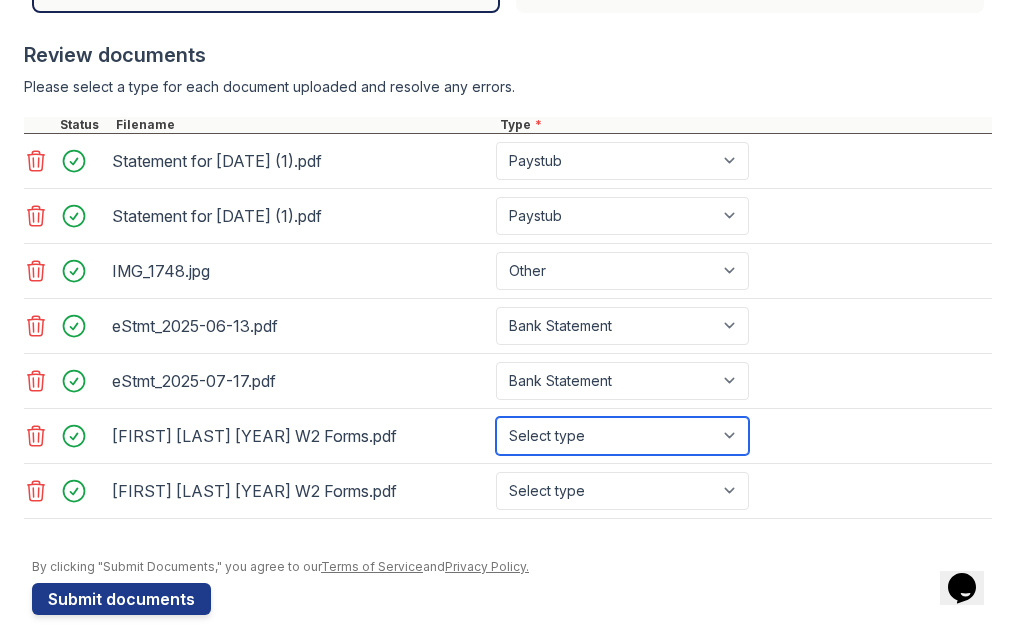 click on "Select type
Paystub
Bank Statement
Offer Letter
Tax Documents
Benefit Award Letter
Investment Account Statement
Other" at bounding box center (622, 436) 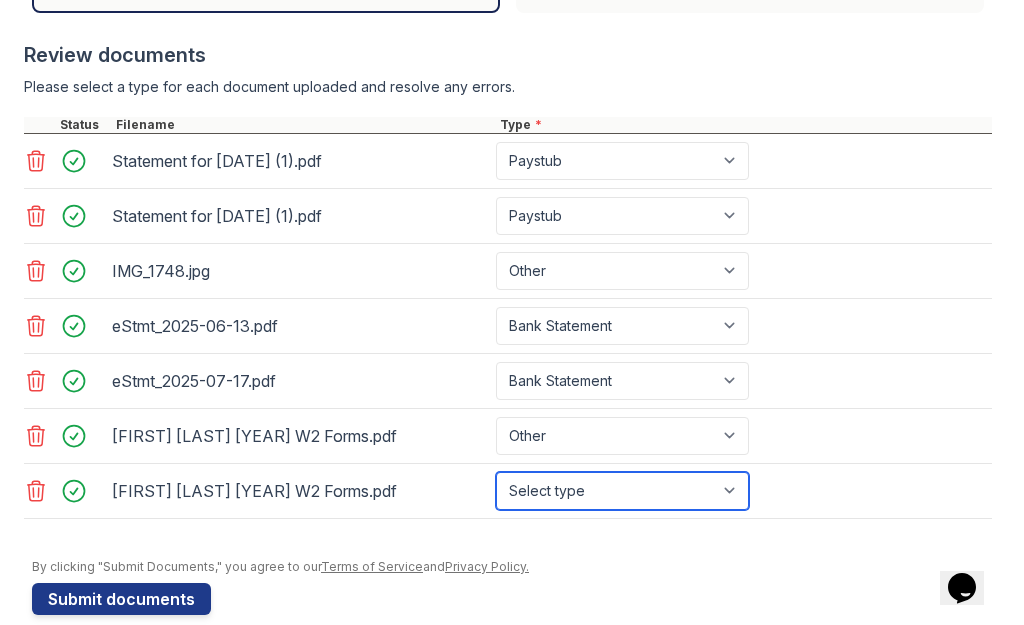 click on "Select type
Paystub
Bank Statement
Offer Letter
Tax Documents
Benefit Award Letter
Investment Account Statement
Other" at bounding box center (622, 491) 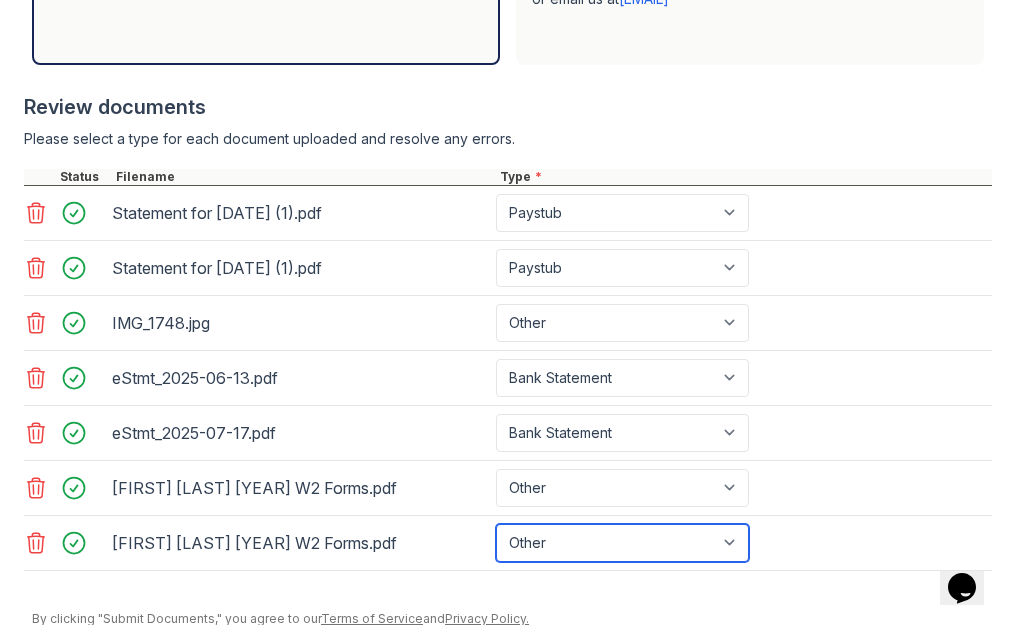 scroll, scrollTop: 805, scrollLeft: 0, axis: vertical 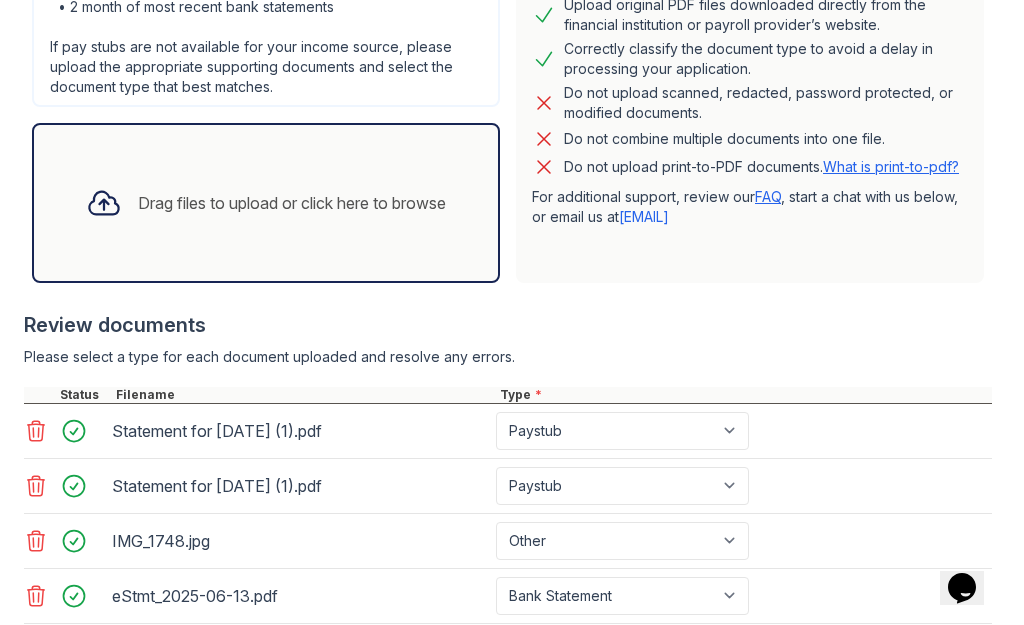 click on "Drag files to upload or click here to browse" at bounding box center [266, 203] 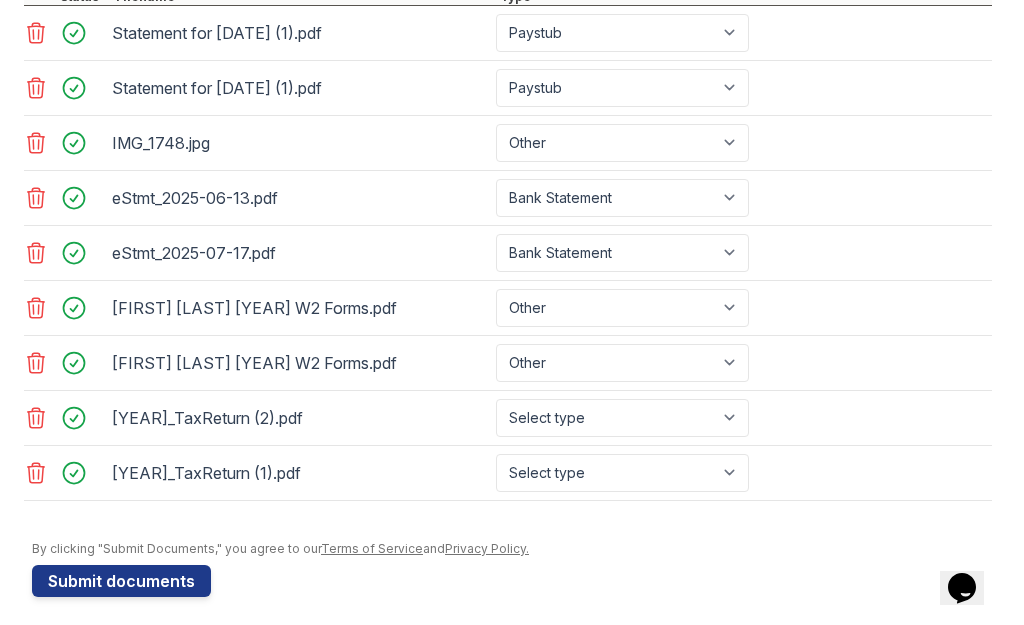 scroll, scrollTop: 909, scrollLeft: 0, axis: vertical 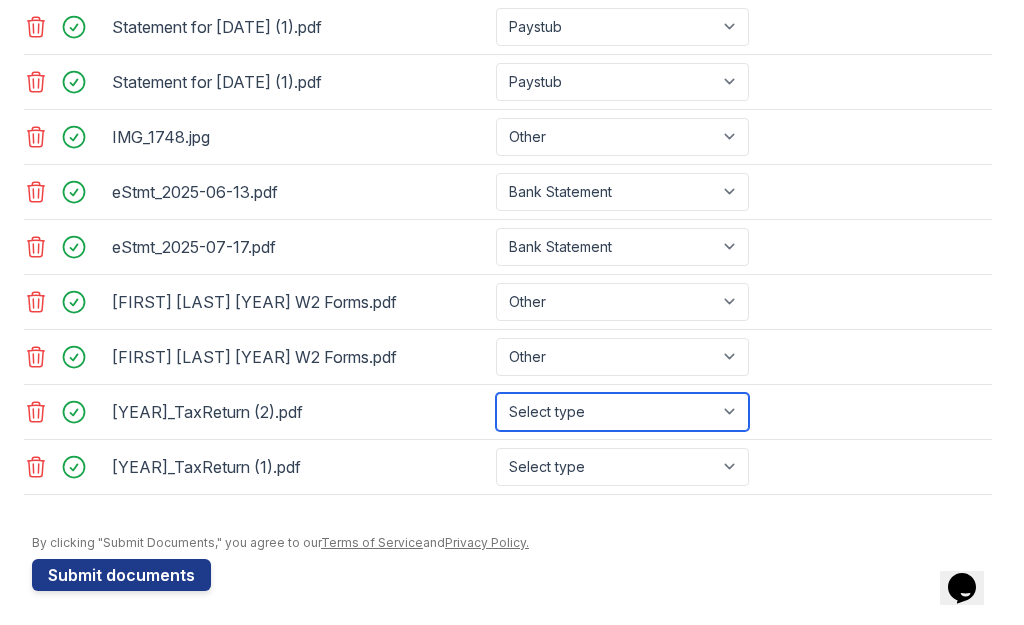 click on "Select type
Paystub
Bank Statement
Offer Letter
Tax Documents
Benefit Award Letter
Investment Account Statement
Other" at bounding box center [622, 412] 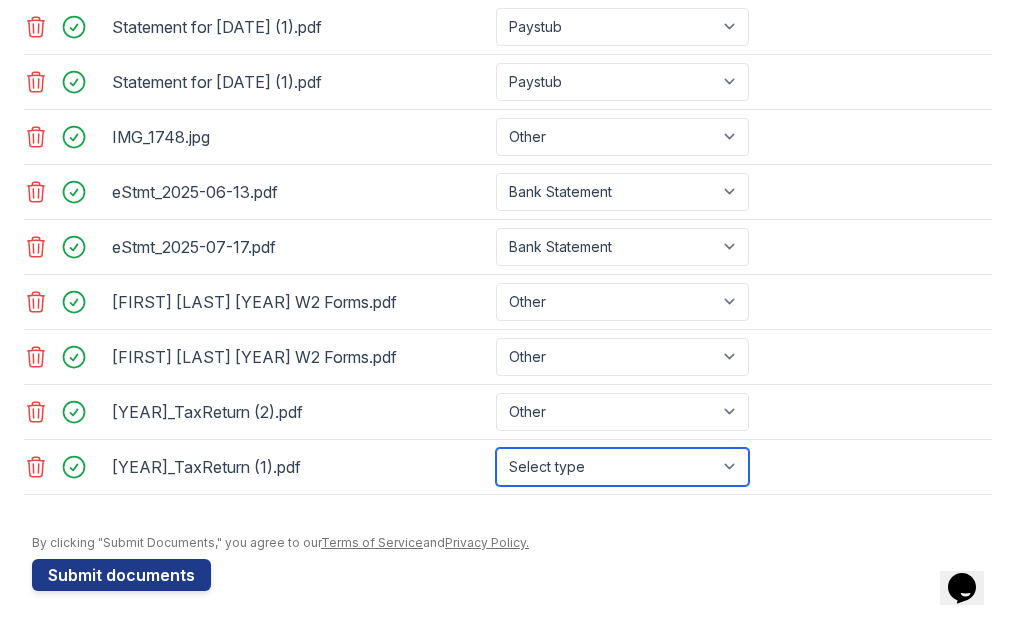 click on "Select type
Paystub
Bank Statement
Offer Letter
Tax Documents
Benefit Award Letter
Investment Account Statement
Other" at bounding box center (622, 467) 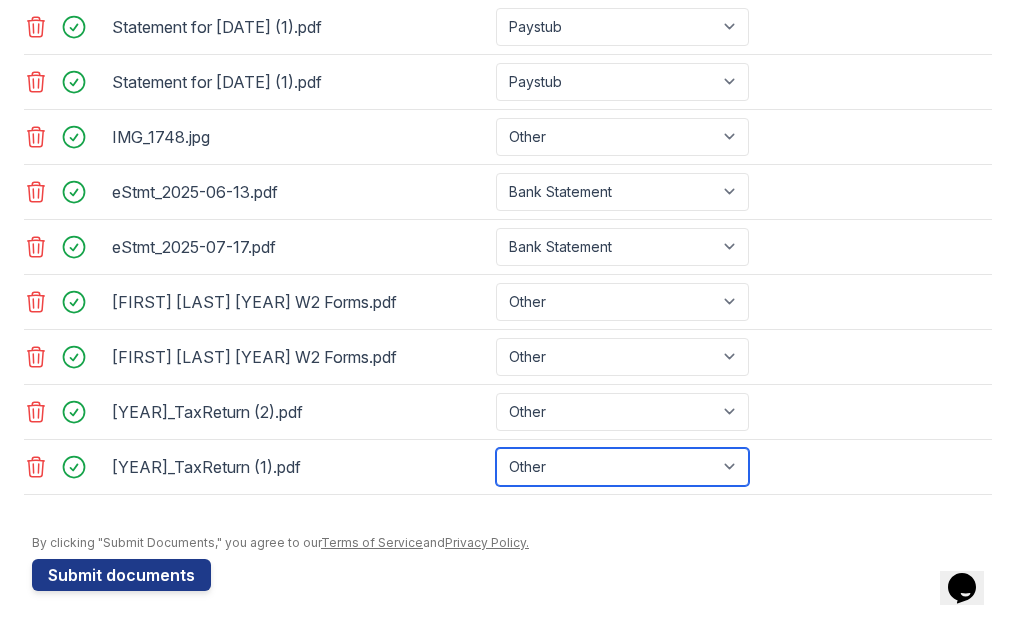click on "Select type
Paystub
Bank Statement
Offer Letter
Tax Documents
Benefit Award Letter
Investment Account Statement
Other" at bounding box center [622, 467] 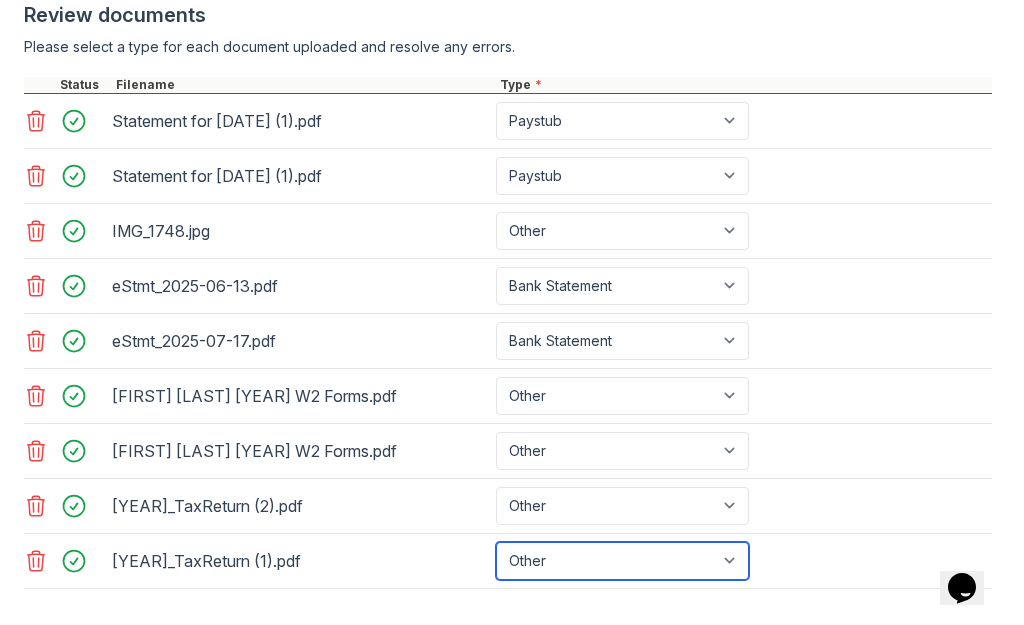 scroll, scrollTop: 915, scrollLeft: 0, axis: vertical 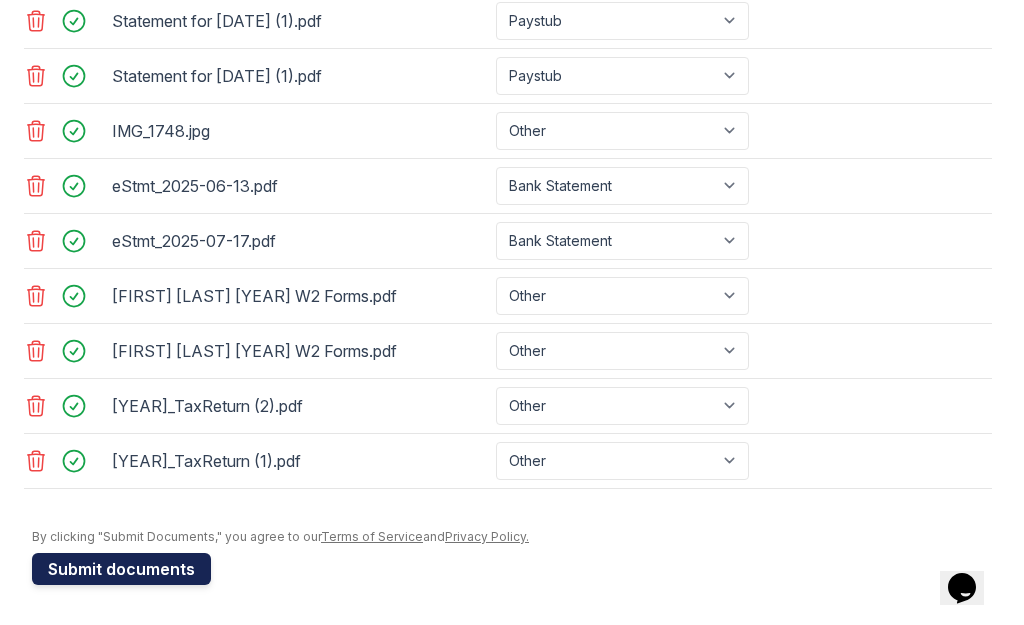 click on "Submit documents" at bounding box center [121, 569] 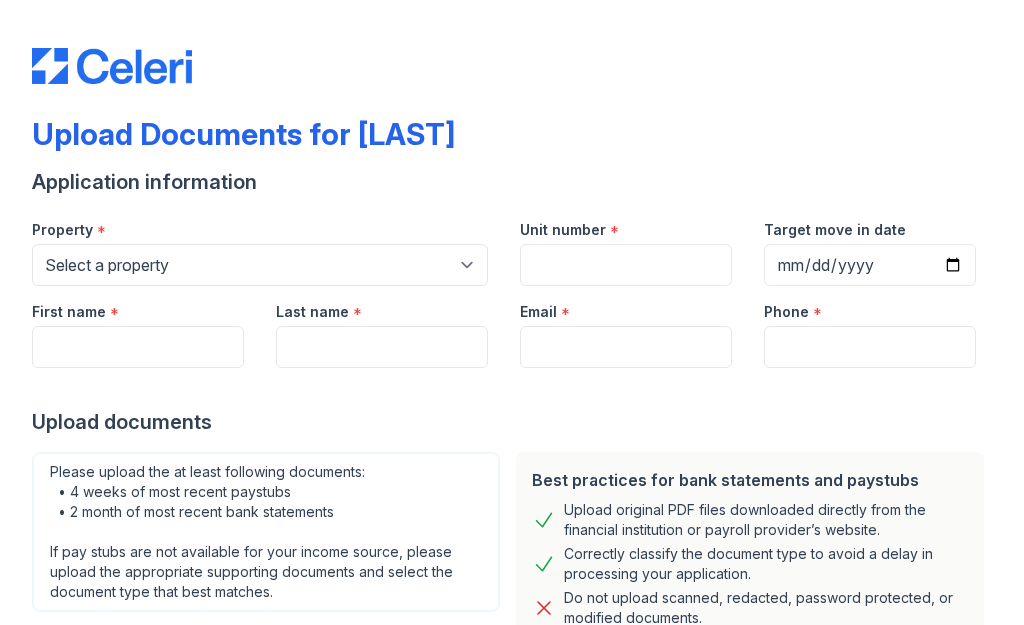 scroll, scrollTop: 0, scrollLeft: 0, axis: both 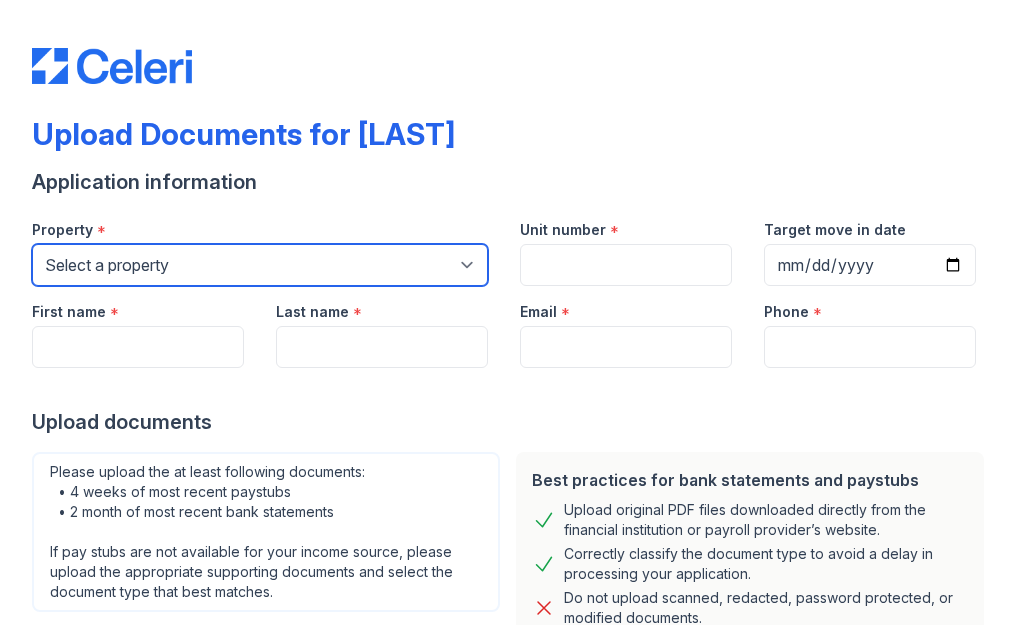 drag, startPoint x: 0, startPoint y: 0, endPoint x: 368, endPoint y: 270, distance: 456.42523 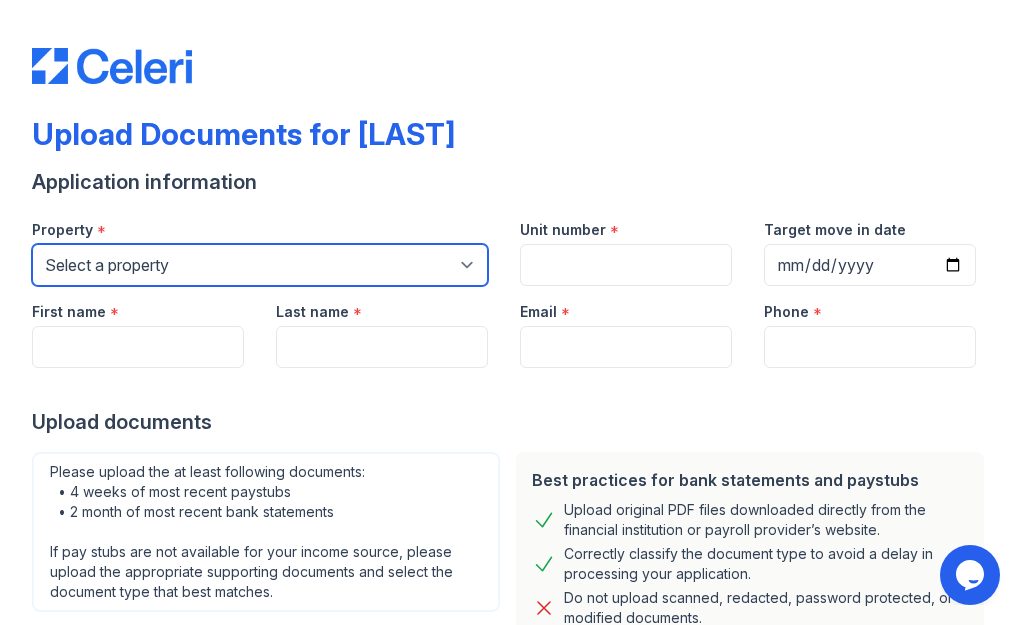 scroll, scrollTop: 0, scrollLeft: 0, axis: both 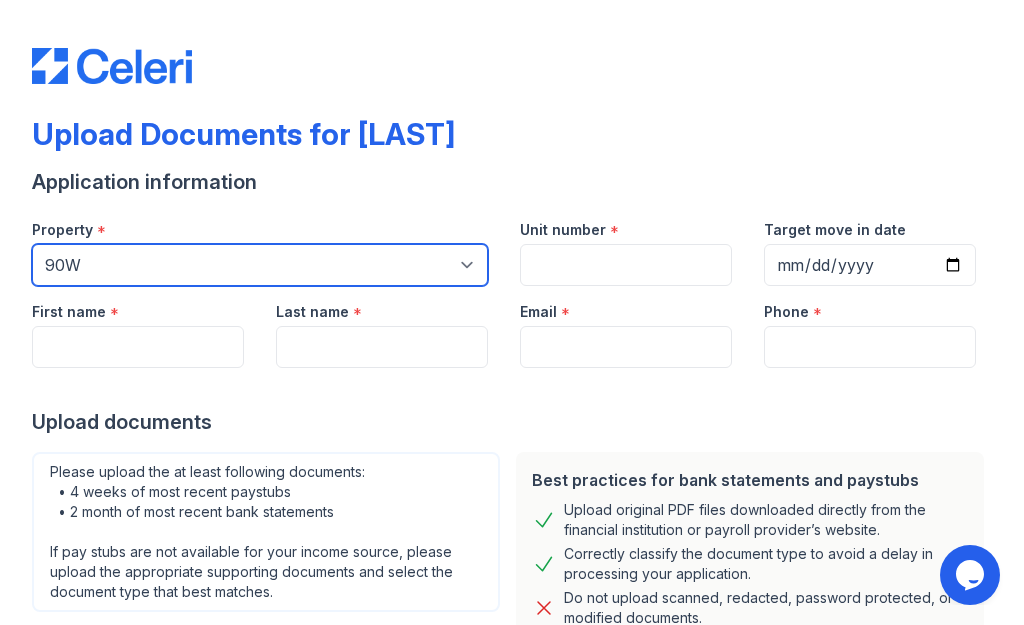 click on "Select a property
100 John
1264
90W
Chai
Marc
Ocean
Oskar
PLG
Sky" at bounding box center [260, 265] 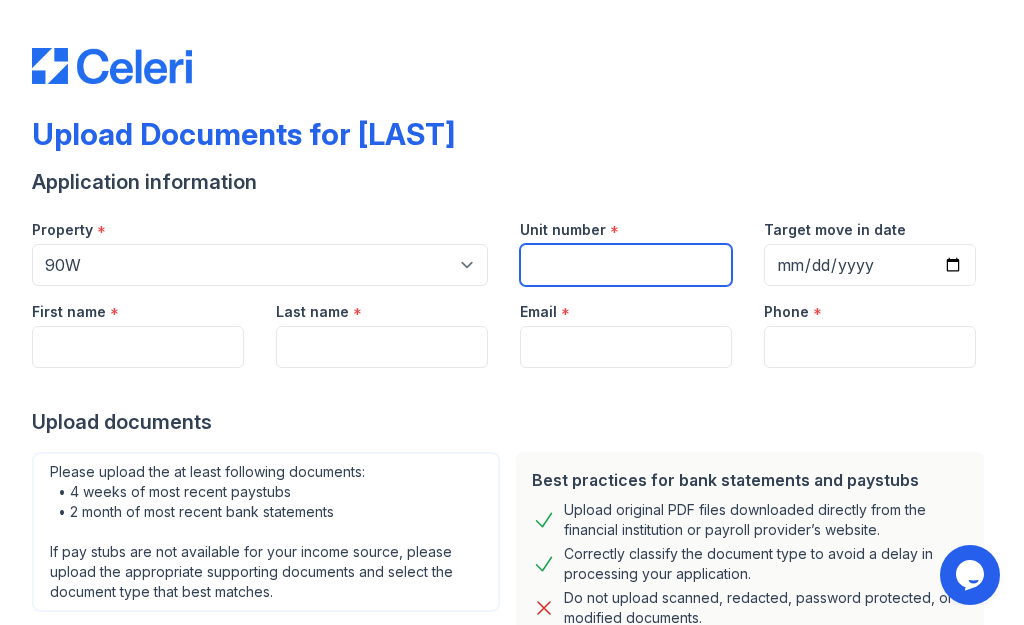 click on "Unit number" at bounding box center [626, 265] 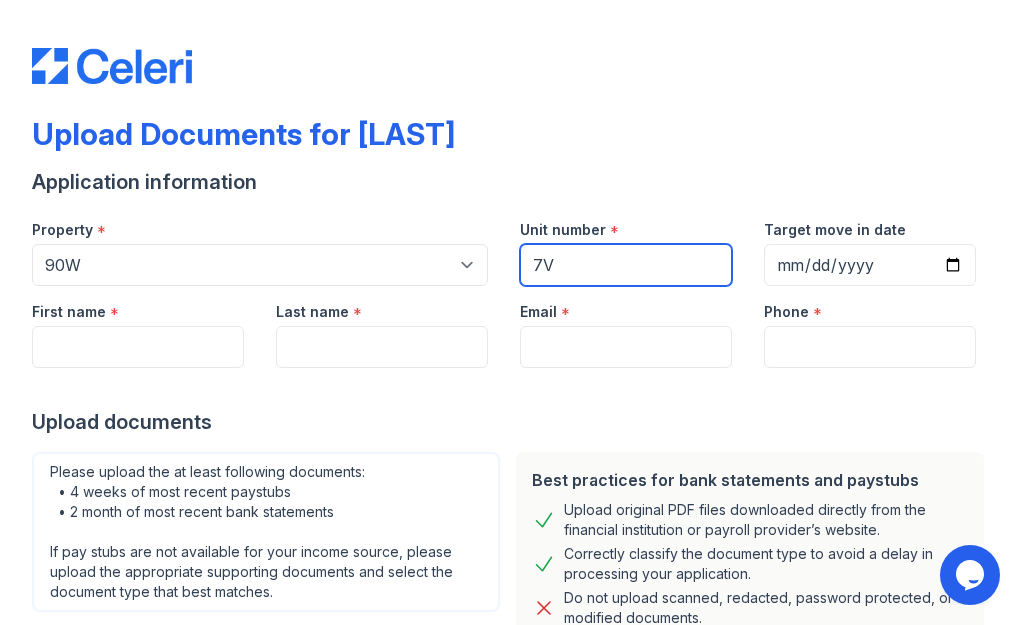 type on "7V" 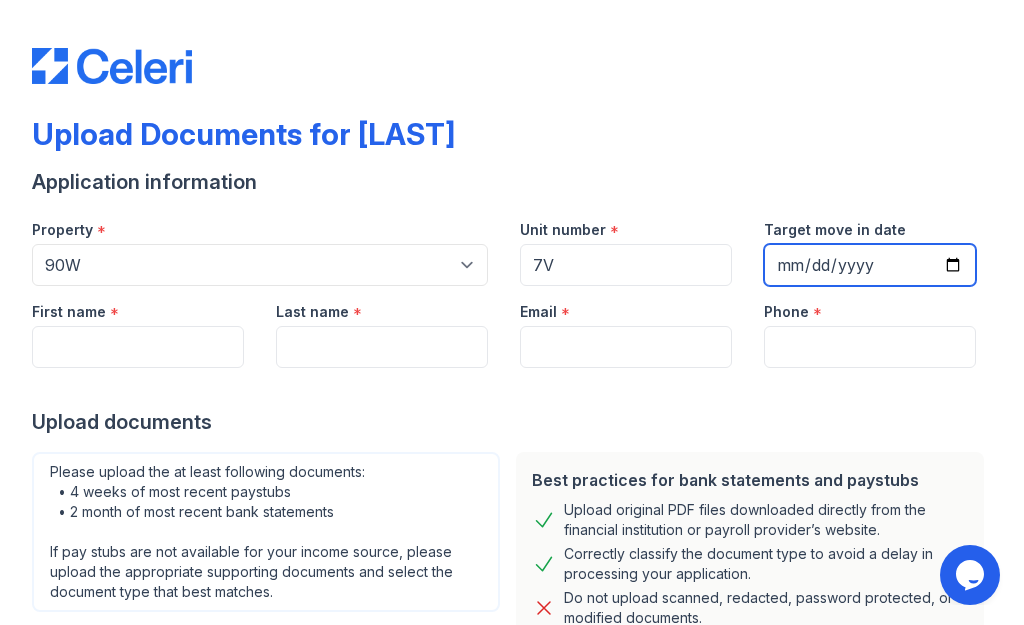 click on "Target move in date" at bounding box center [870, 265] 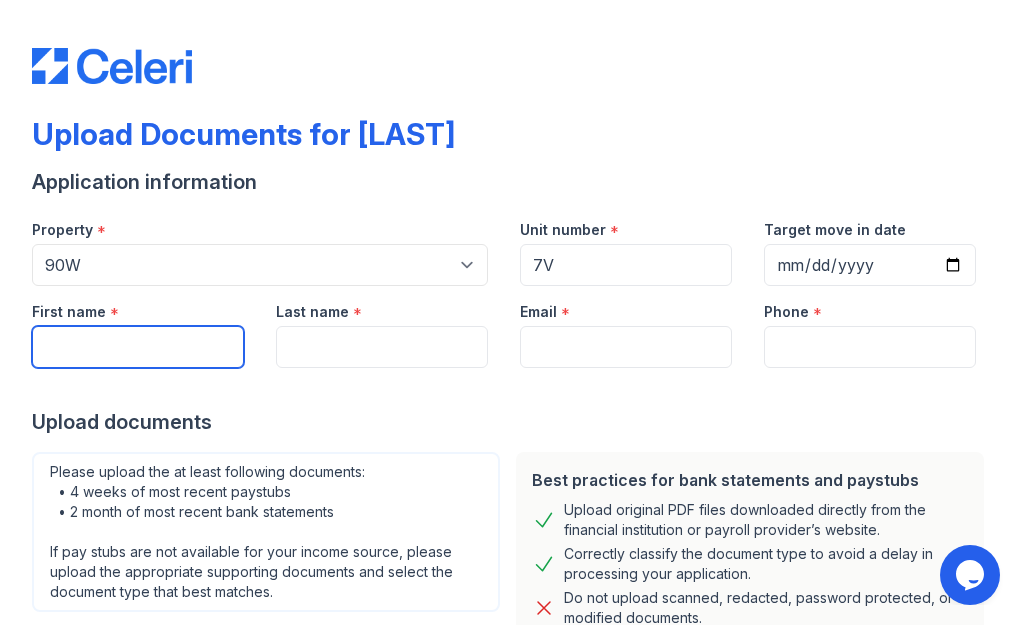 click on "First name" at bounding box center [138, 347] 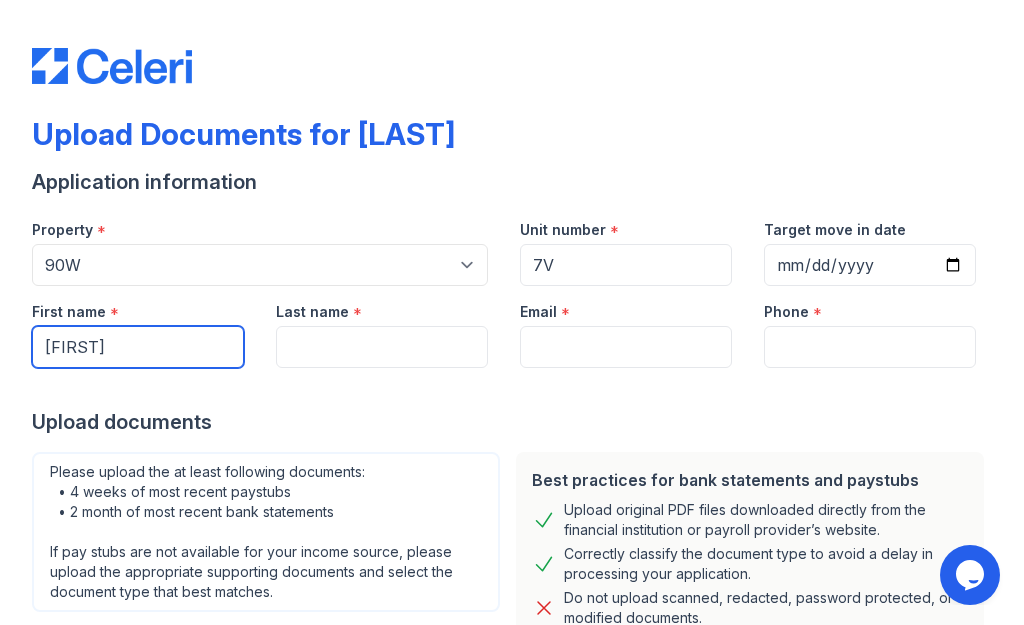 type on "Shailee" 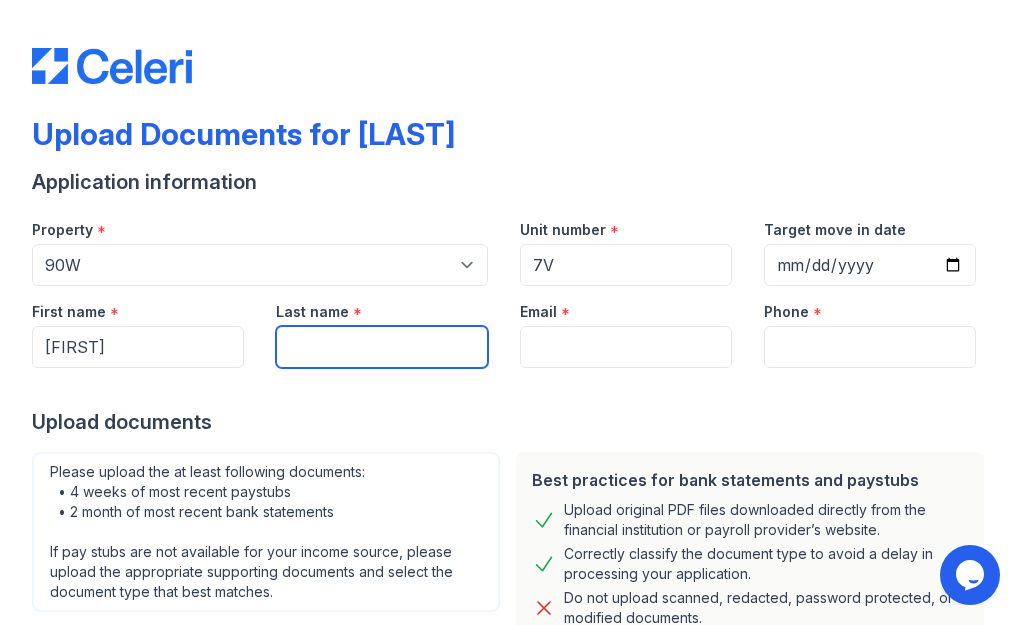 click on "Last name" at bounding box center (382, 347) 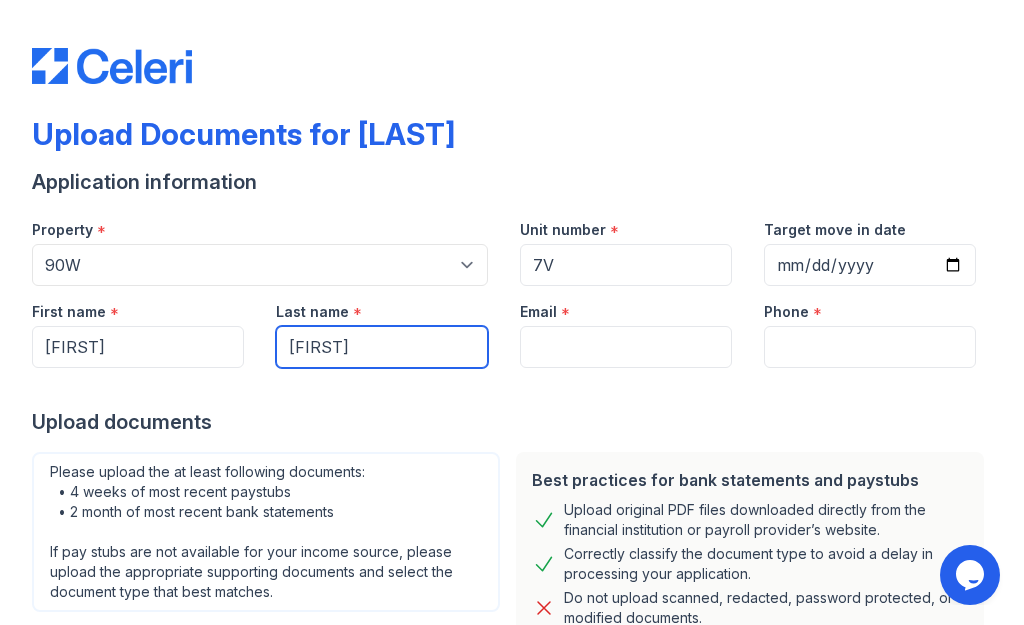 type on "Hill" 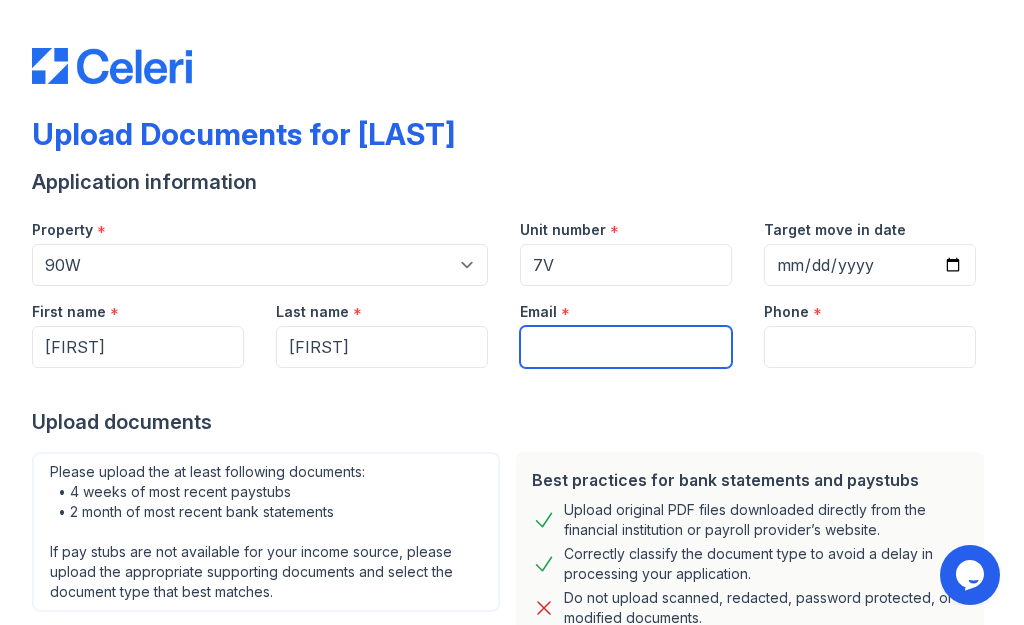 click on "Email" at bounding box center [626, 347] 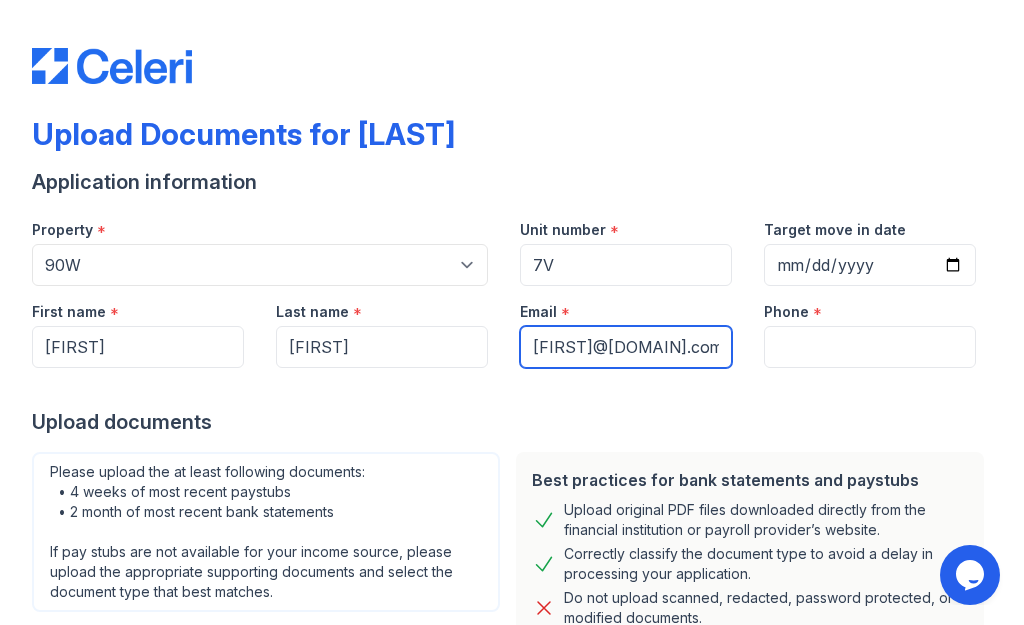 type on "shailee2019@gmail.com" 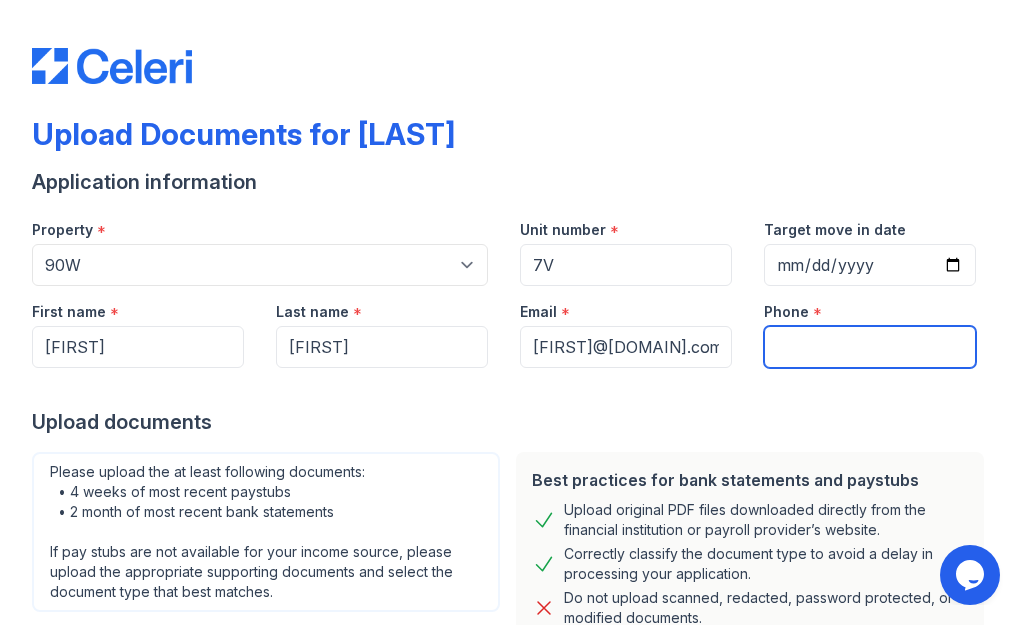 click on "Phone" at bounding box center [870, 347] 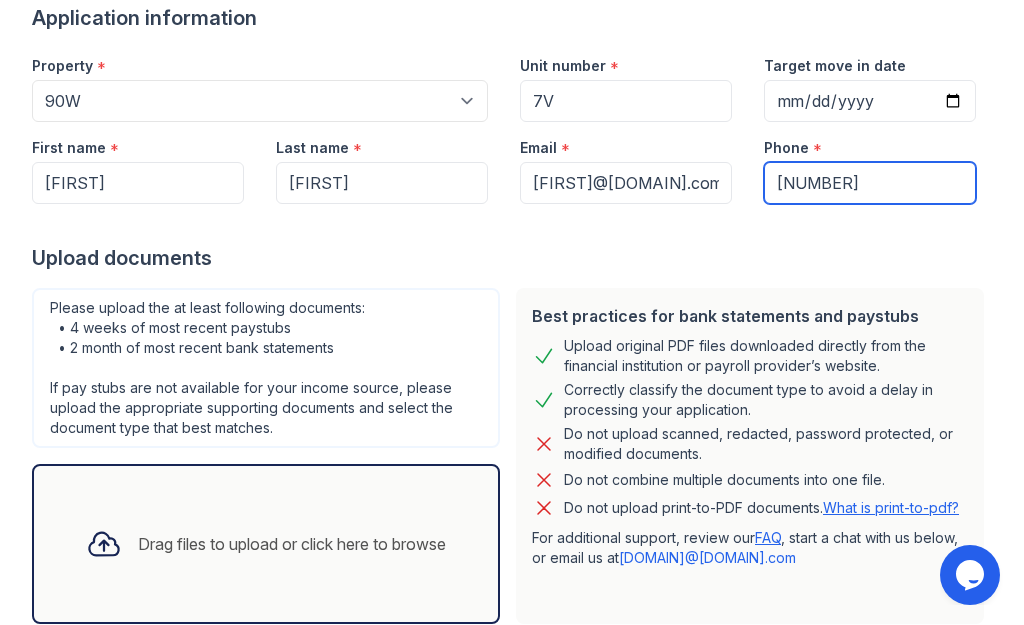 scroll, scrollTop: 287, scrollLeft: 0, axis: vertical 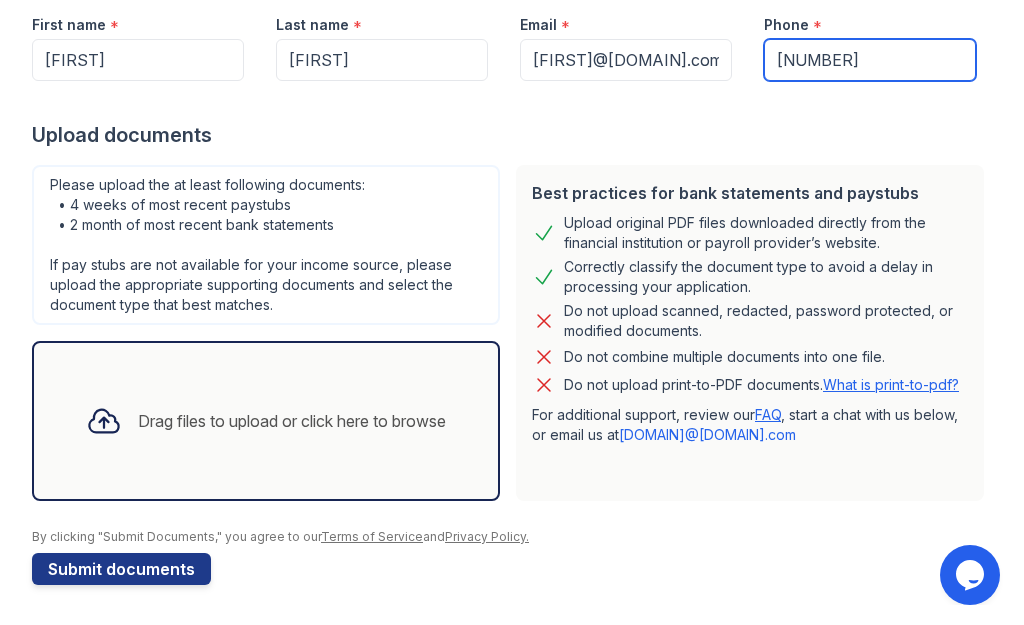 type on "4353401460" 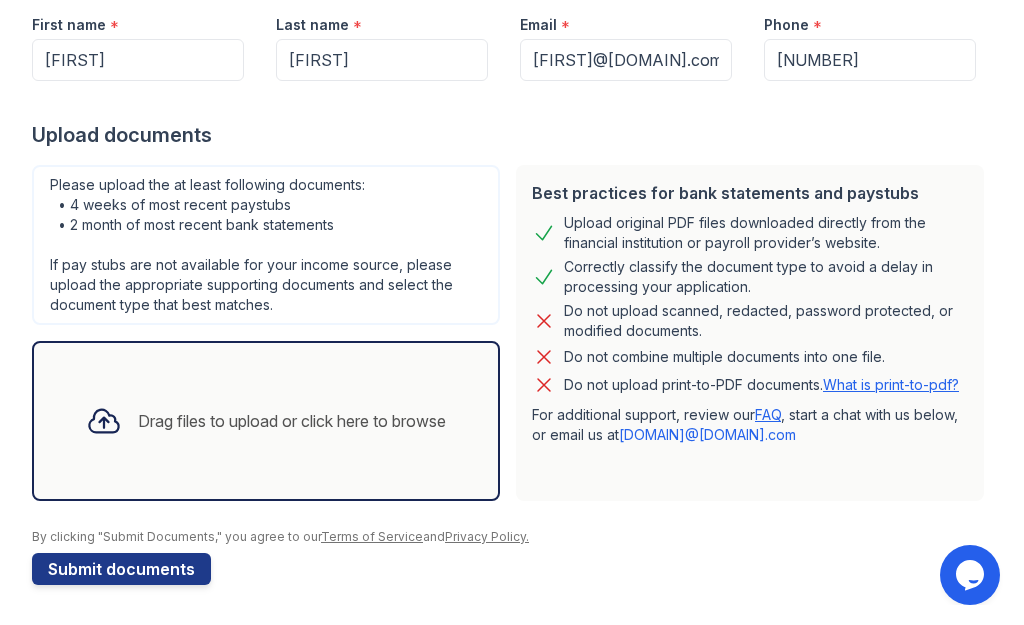 click on "Drag files to upload or click here to browse" at bounding box center [292, 421] 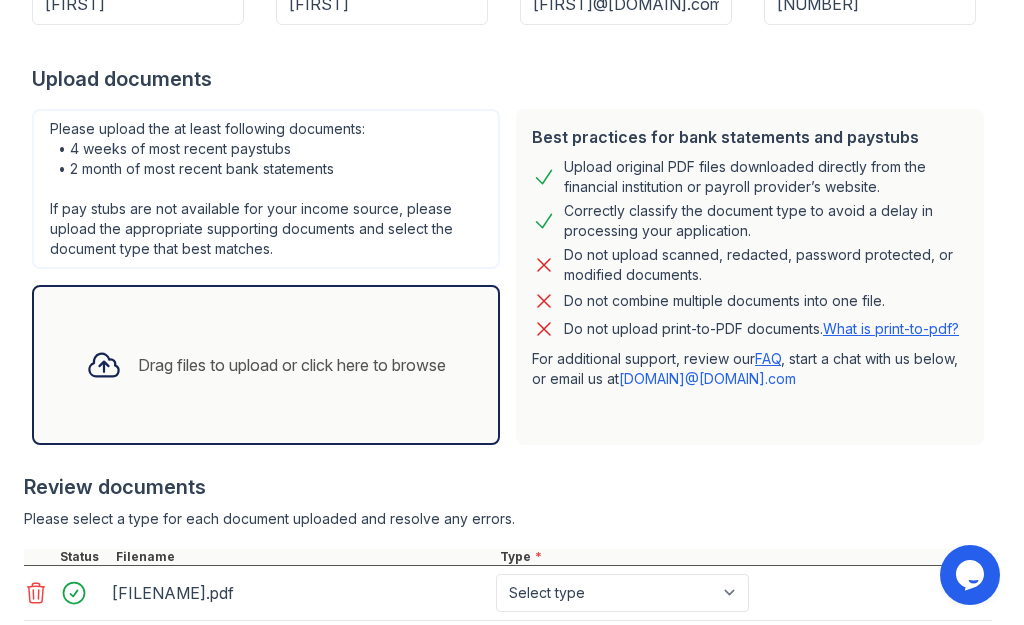 scroll, scrollTop: 487, scrollLeft: 0, axis: vertical 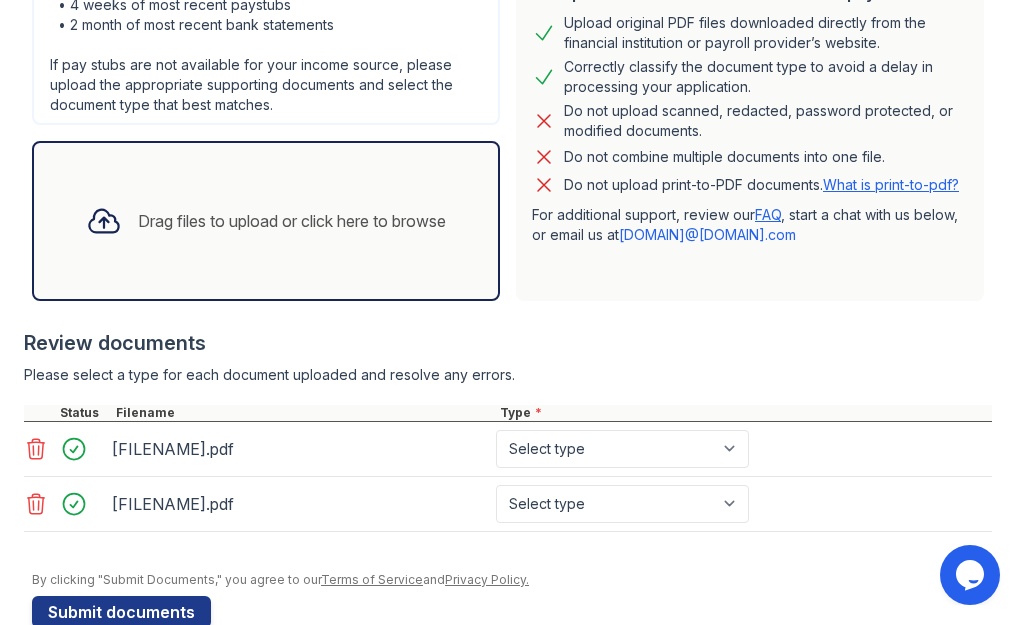 click on "Drag files to upload or click here to browse" at bounding box center (266, 221) 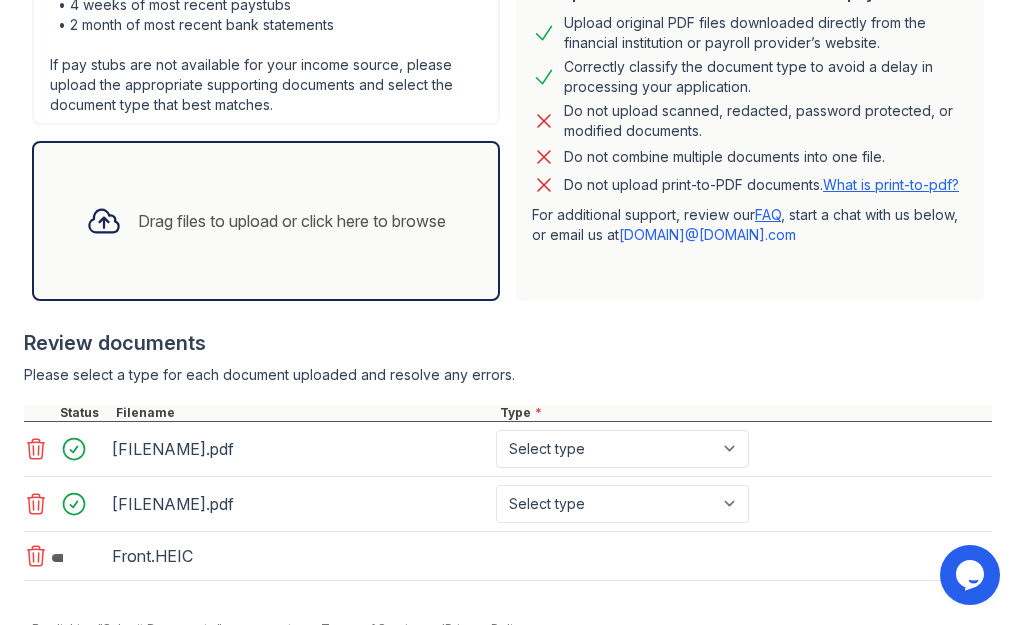 click on "Drag files to upload or click here to browse" at bounding box center [266, 221] 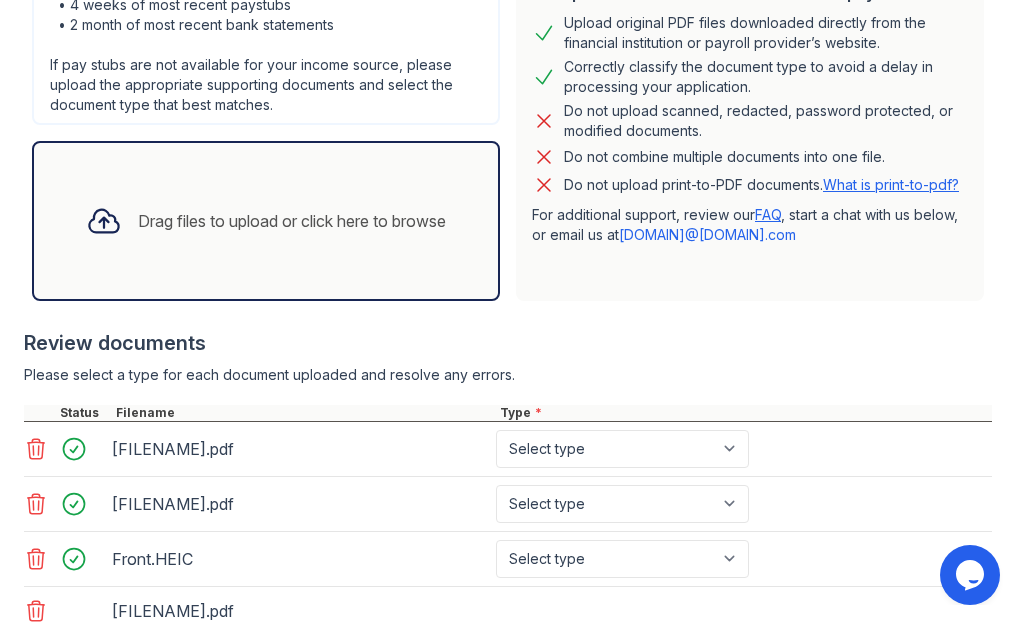 scroll, scrollTop: 781, scrollLeft: 0, axis: vertical 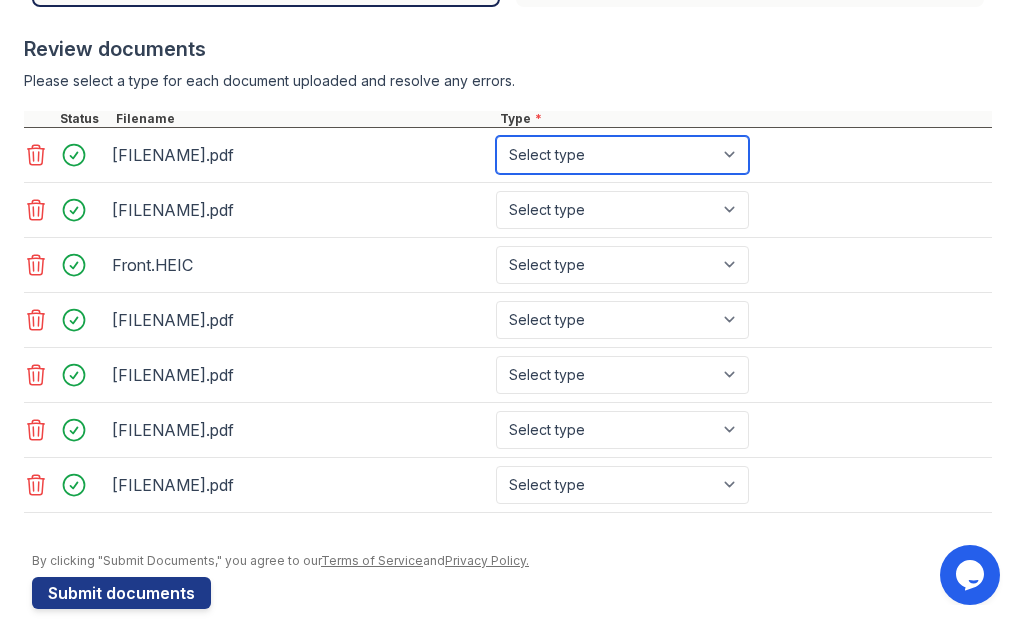 click on "Select type
Paystub
Bank Statement
Offer Letter
Tax Documents
Benefit Award Letter
Investment Account Statement
Other" at bounding box center (622, 155) 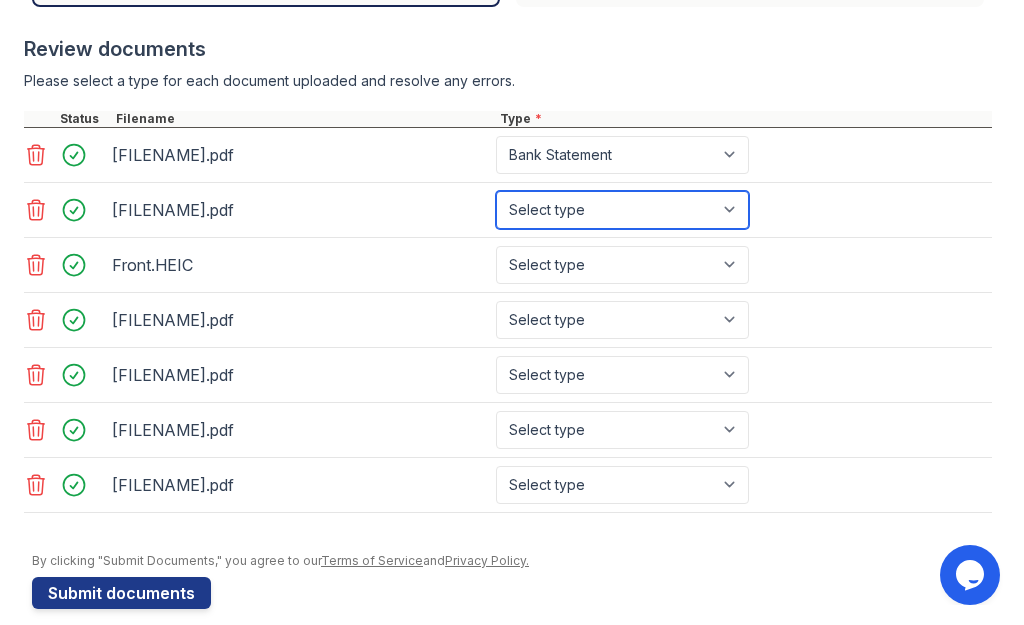 click on "Select type
Paystub
Bank Statement
Offer Letter
Tax Documents
Benefit Award Letter
Investment Account Statement
Other" at bounding box center [622, 210] 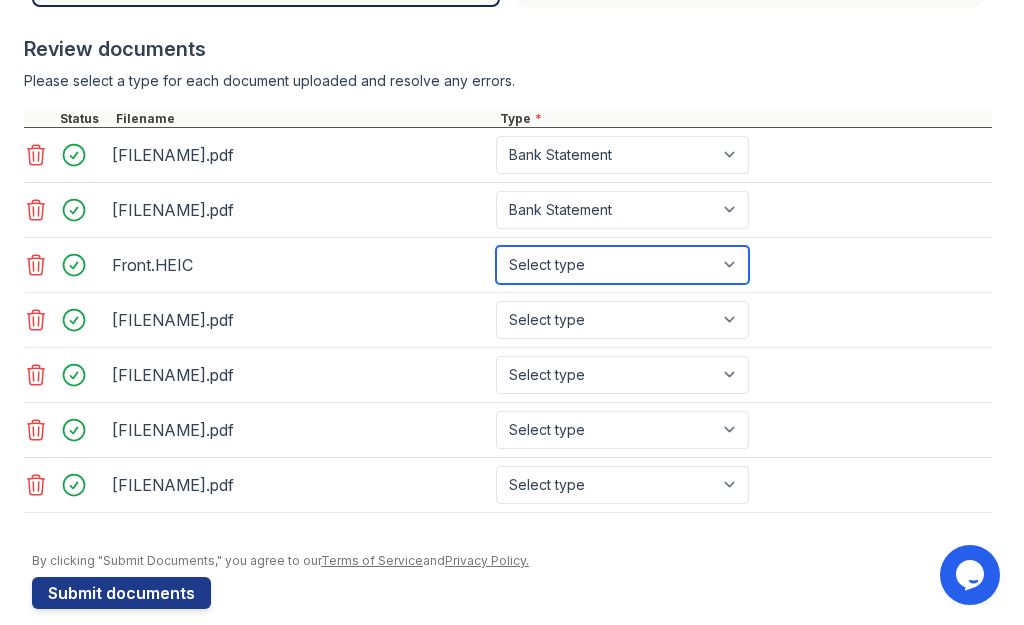 click on "Select type
Paystub
Bank Statement
Offer Letter
Tax Documents
Benefit Award Letter
Investment Account Statement
Other" at bounding box center (622, 265) 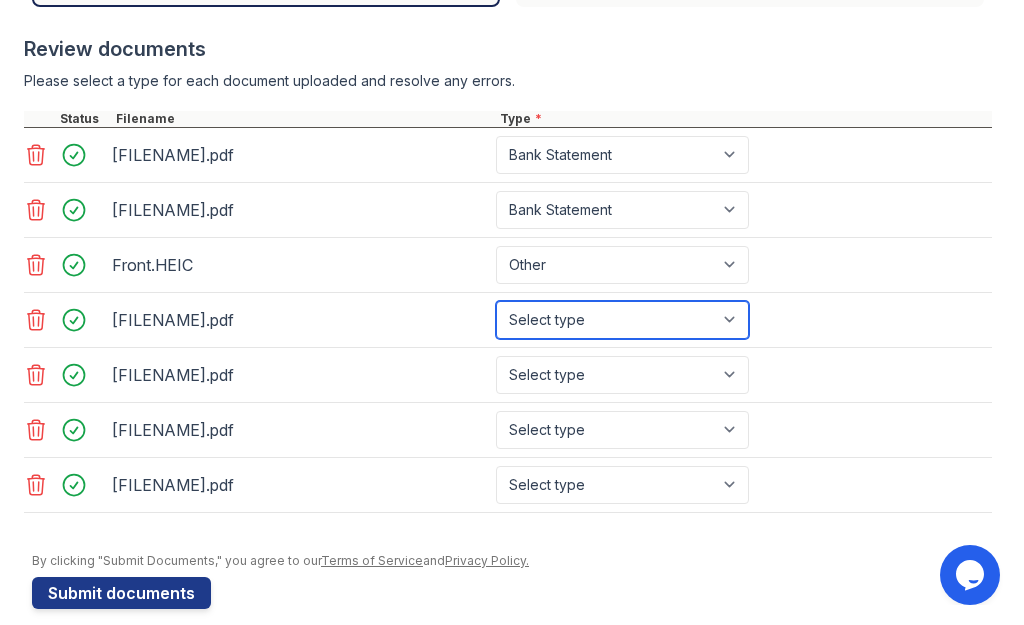 click on "Select type
Paystub
Bank Statement
Offer Letter
Tax Documents
Benefit Award Letter
Investment Account Statement
Other" at bounding box center (622, 320) 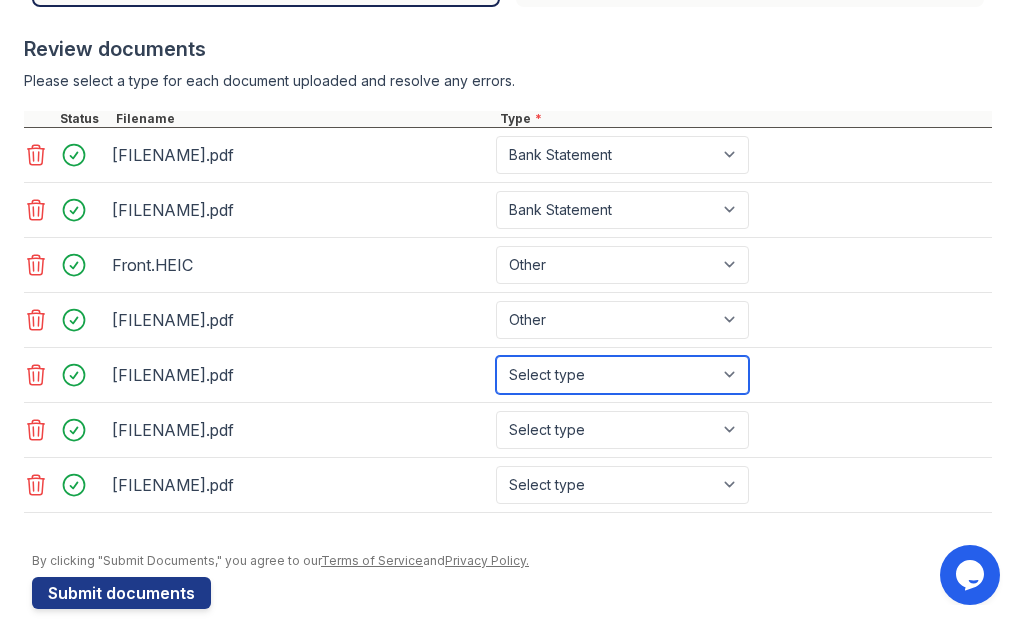 click on "Select type
Paystub
Bank Statement
Offer Letter
Tax Documents
Benefit Award Letter
Investment Account Statement
Other" at bounding box center (622, 375) 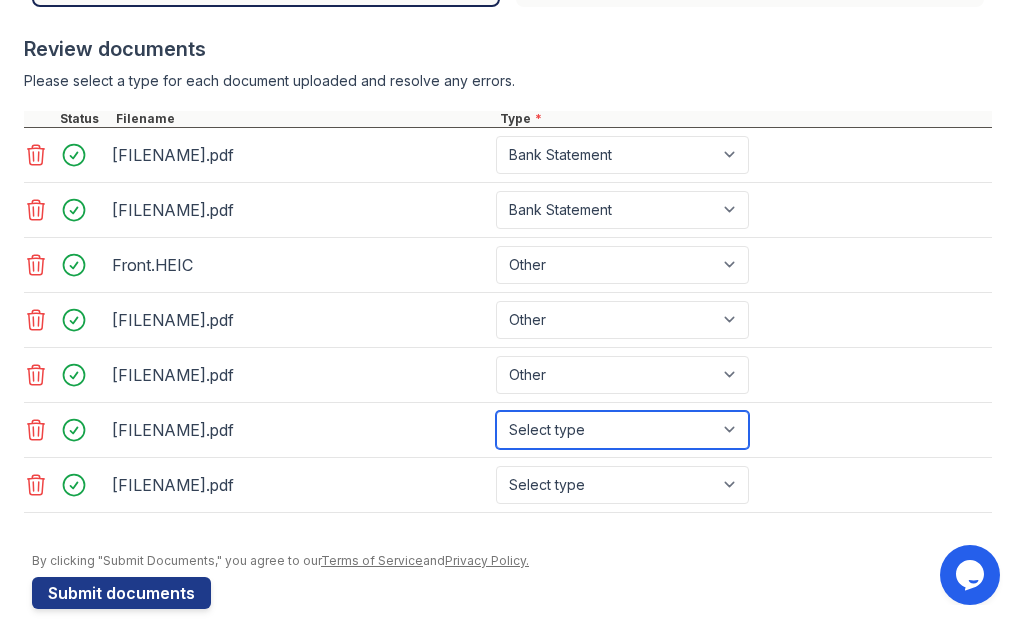 click on "Select type
Paystub
Bank Statement
Offer Letter
Tax Documents
Benefit Award Letter
Investment Account Statement
Other" at bounding box center [622, 430] 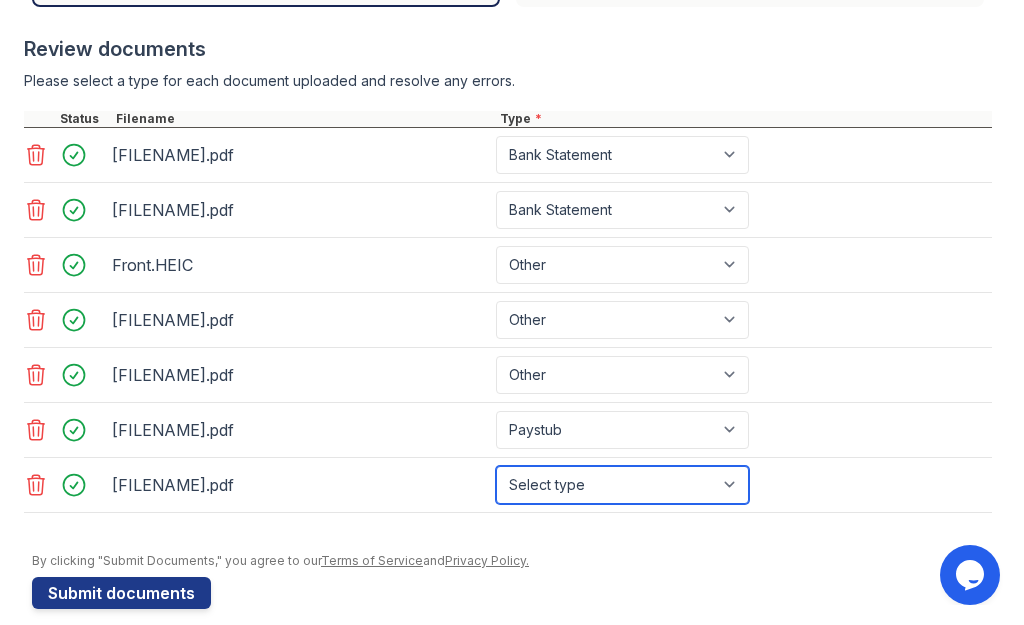 click on "Select type
Paystub
Bank Statement
Offer Letter
Tax Documents
Benefit Award Letter
Investment Account Statement
Other" at bounding box center (622, 485) 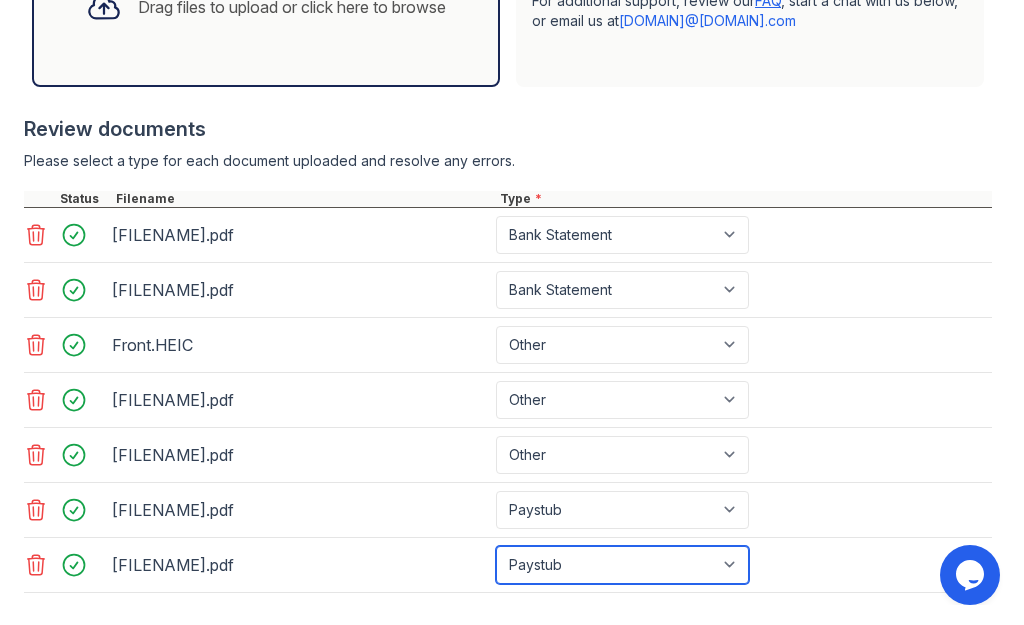 scroll, scrollTop: 805, scrollLeft: 0, axis: vertical 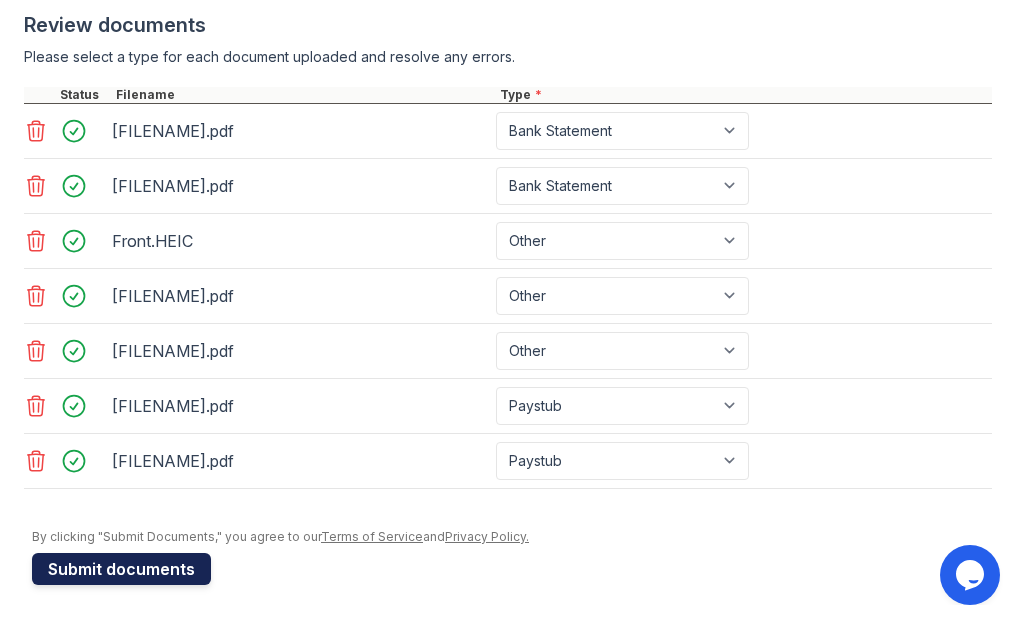 click on "Submit documents" at bounding box center (121, 569) 